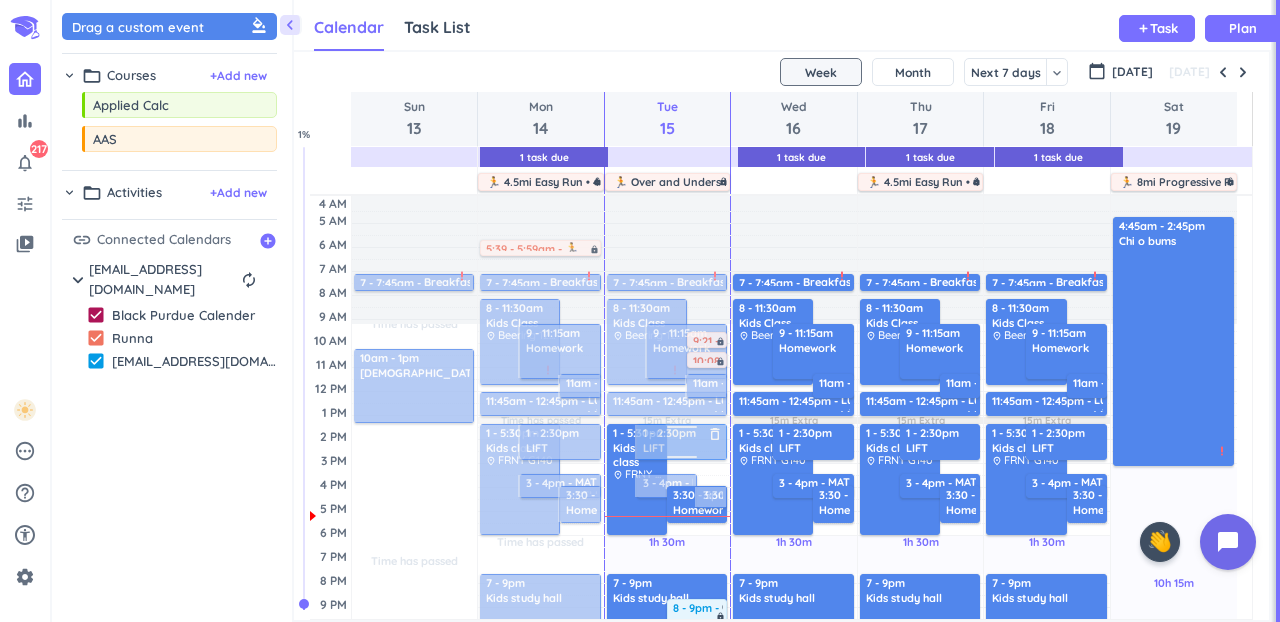 scroll, scrollTop: 0, scrollLeft: 0, axis: both 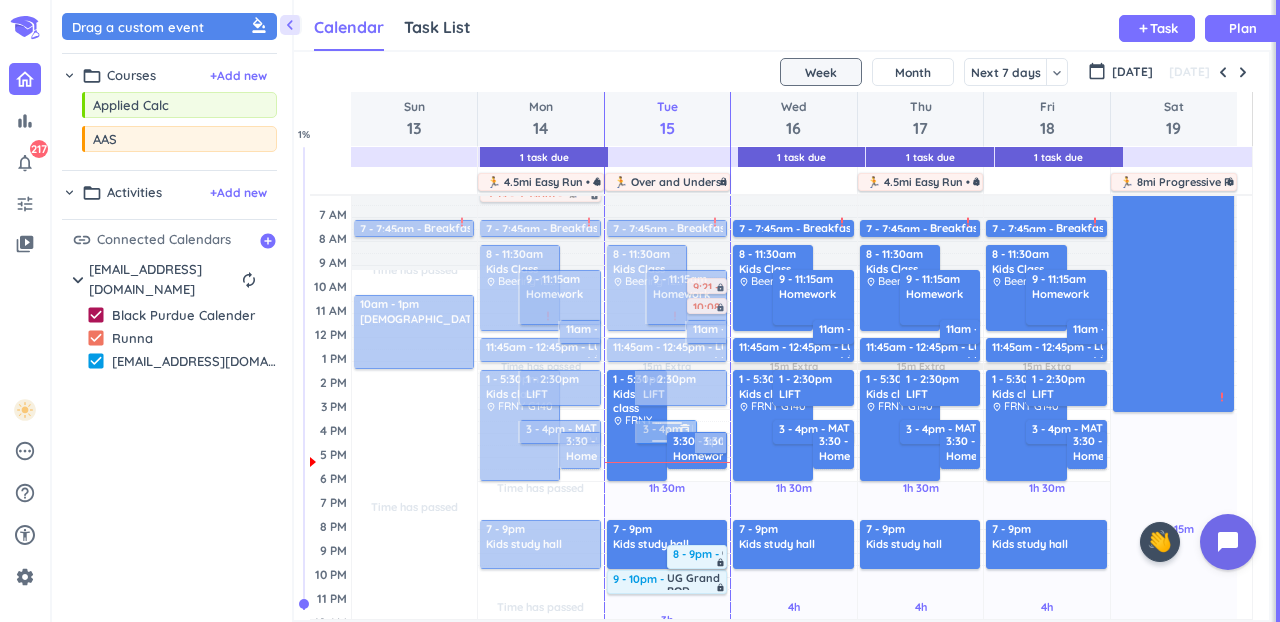 click at bounding box center [665, 432] 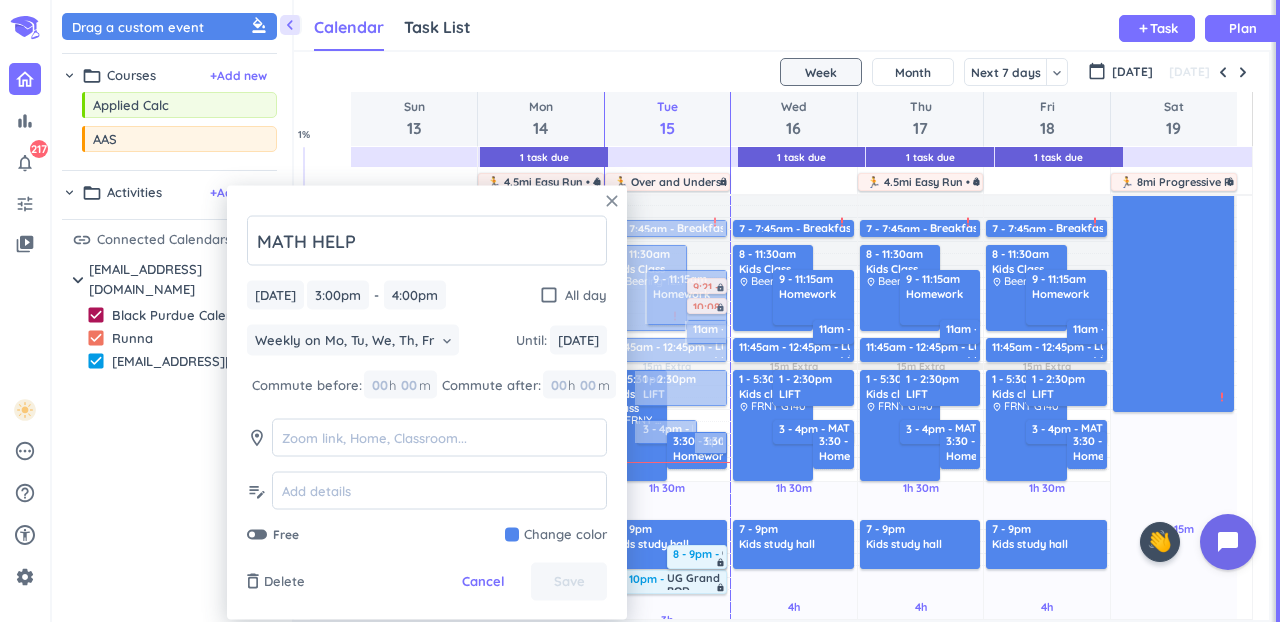 click on "close" at bounding box center (612, 201) 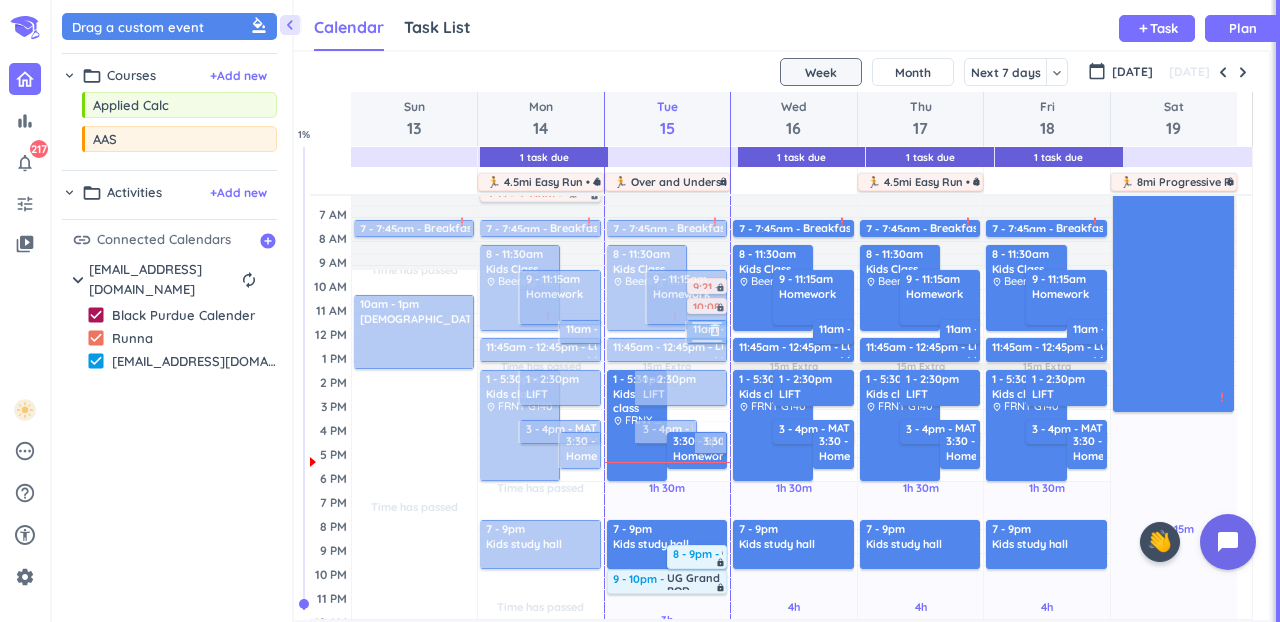 click at bounding box center [705, 332] 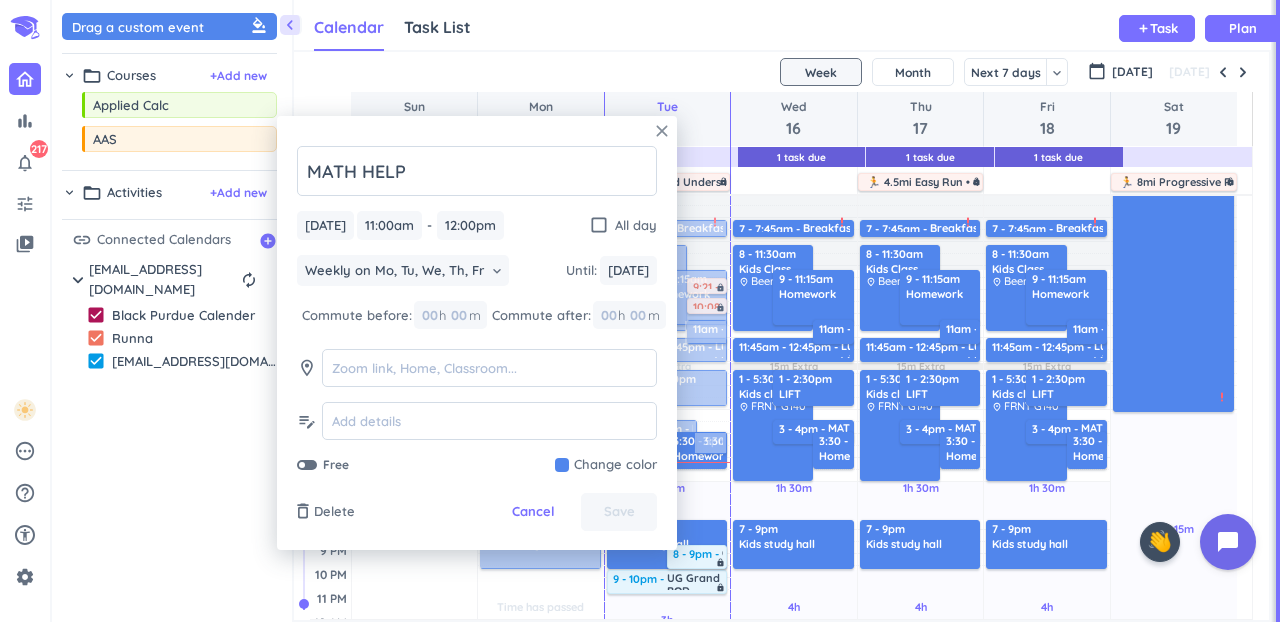 click on "close" at bounding box center [662, 131] 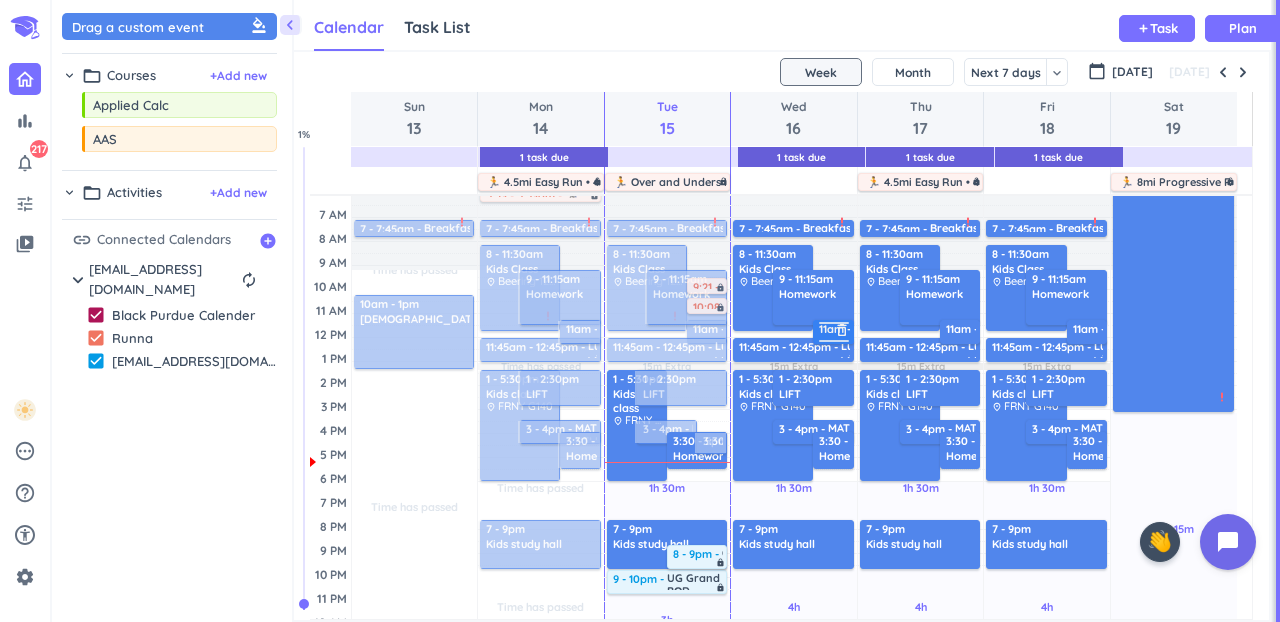 click at bounding box center [833, 344] 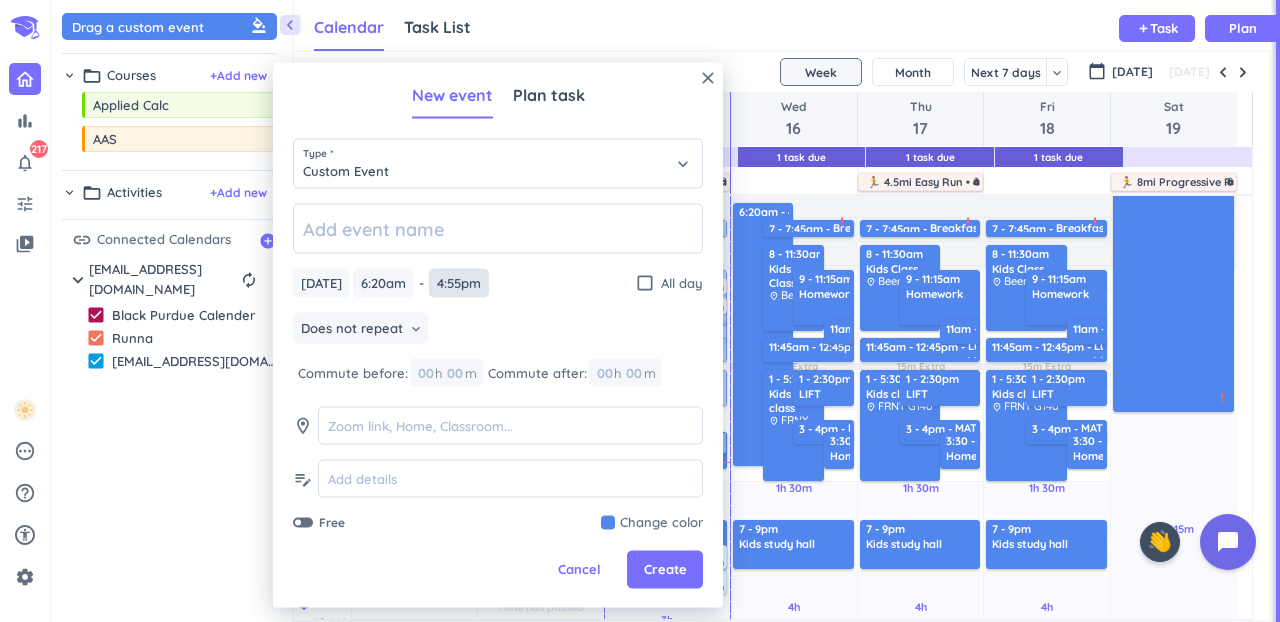 click on "4:55pm" at bounding box center (459, 283) 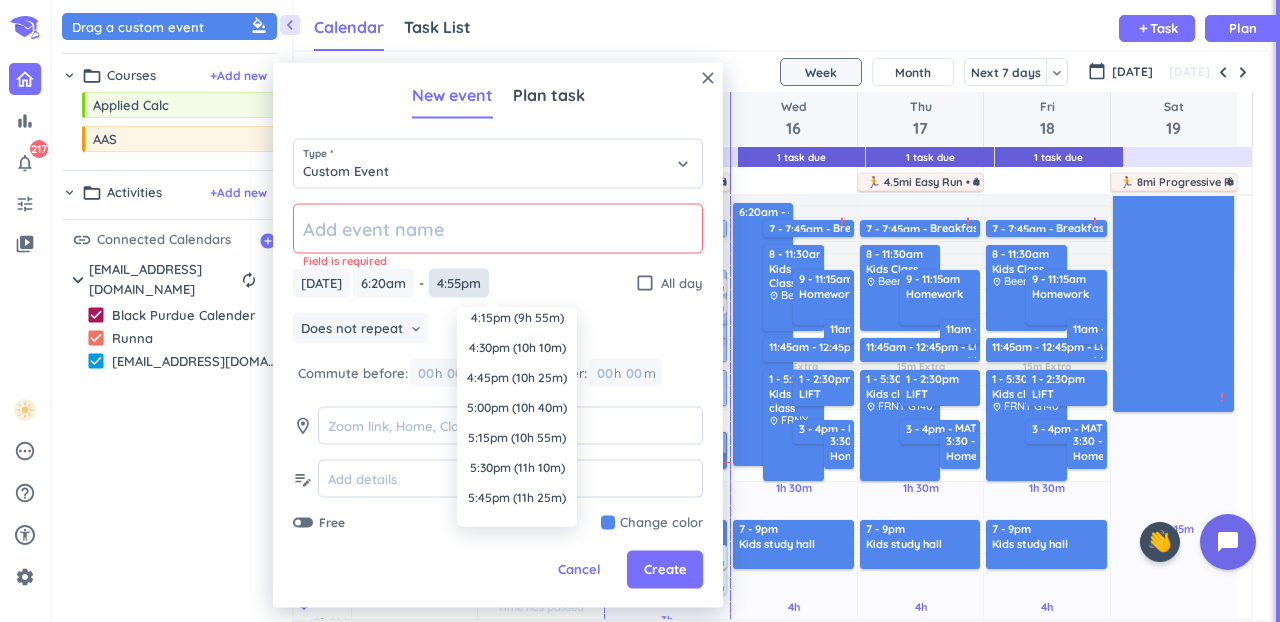 scroll, scrollTop: 1184, scrollLeft: 0, axis: vertical 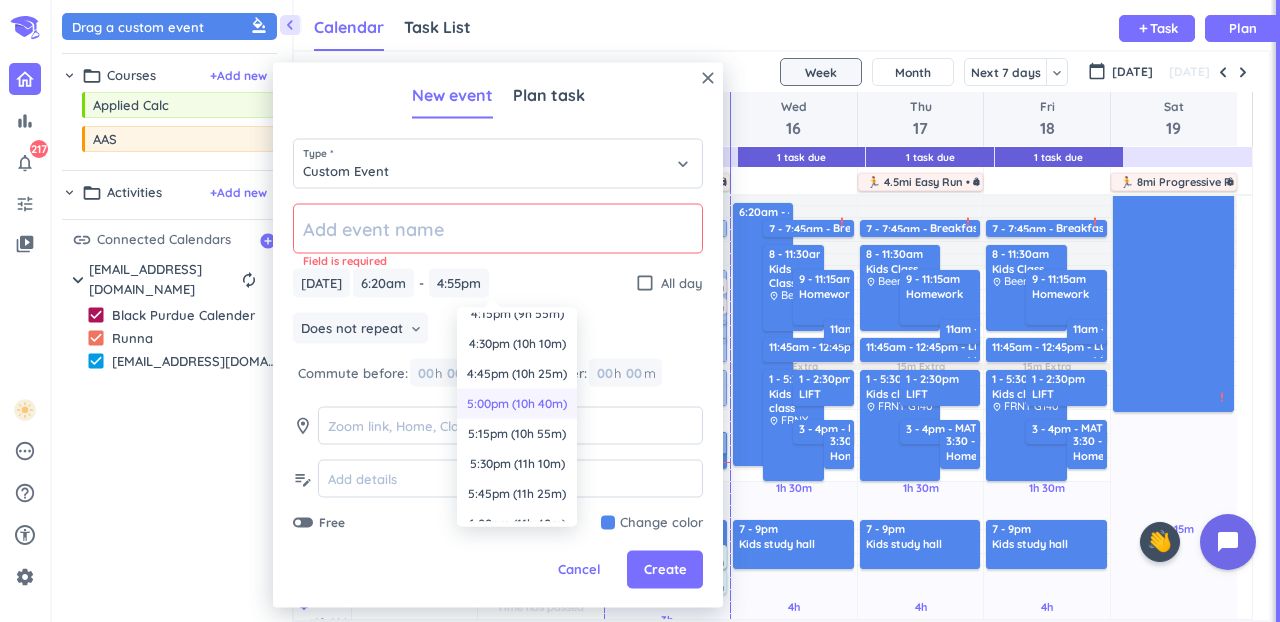click on "5:00pm (10h 40m)" at bounding box center (517, 404) 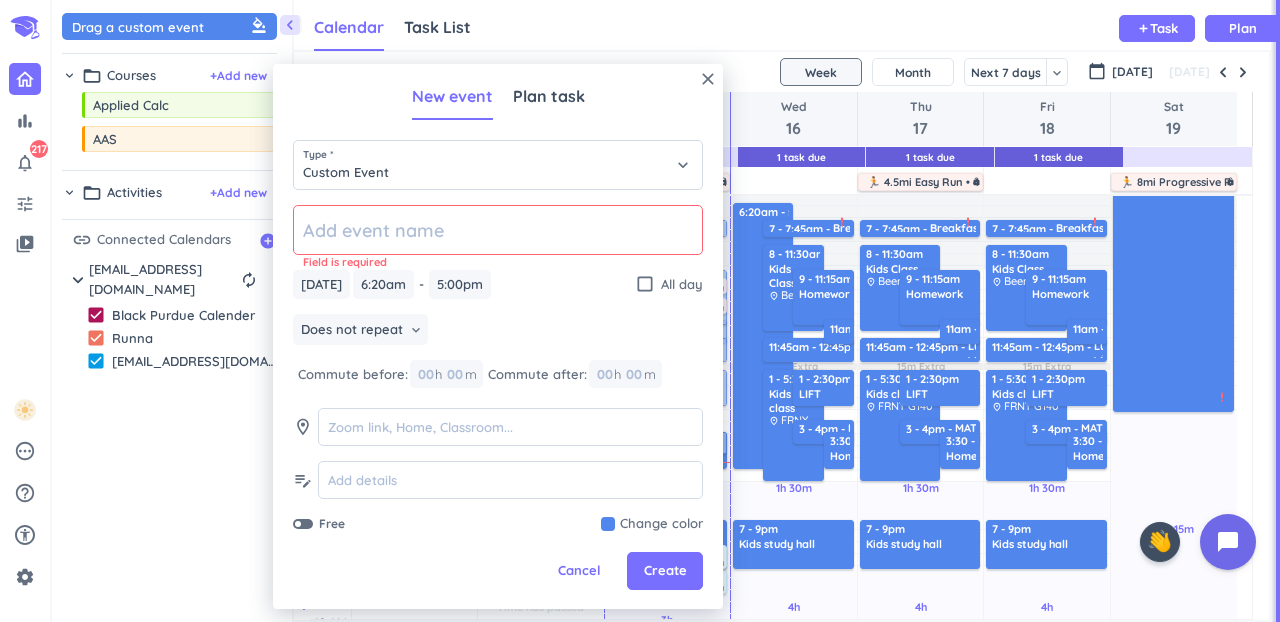 click on "Field is required" 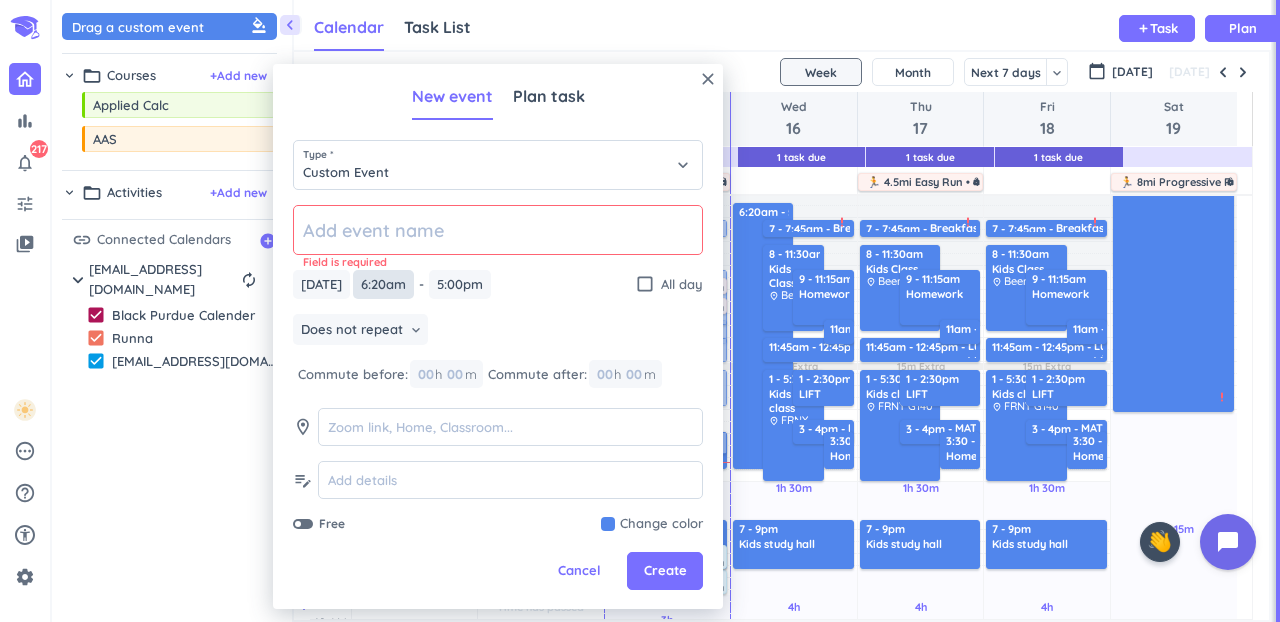 click on "6:20am" at bounding box center [383, 284] 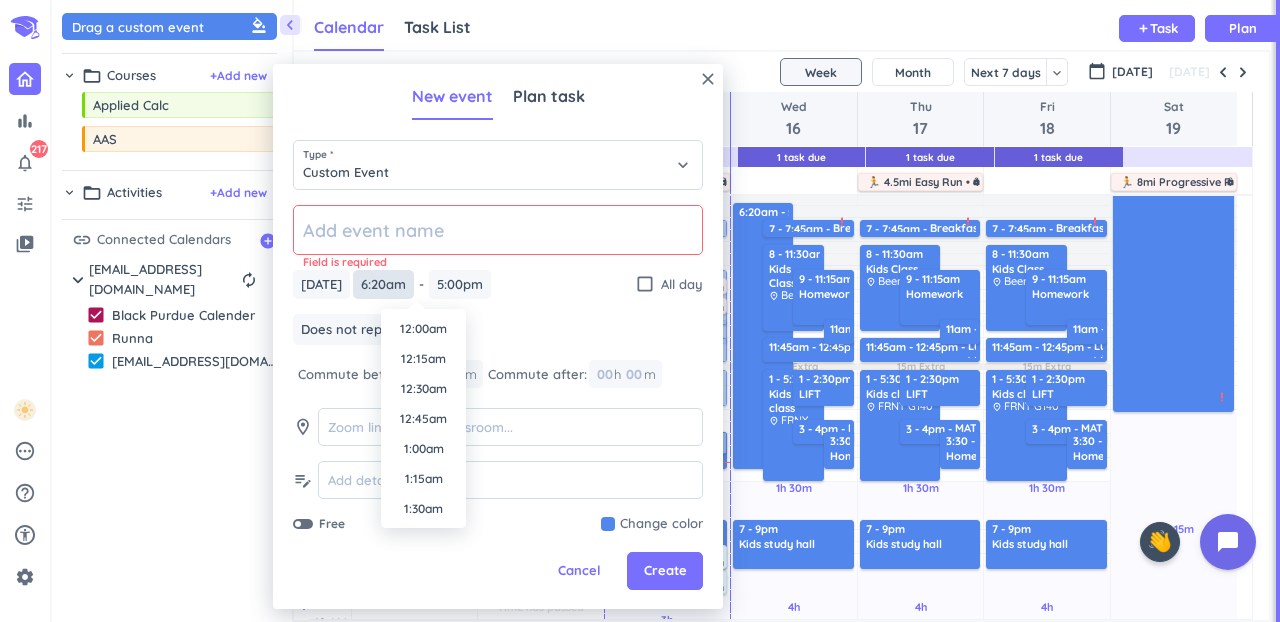 scroll, scrollTop: 660, scrollLeft: 0, axis: vertical 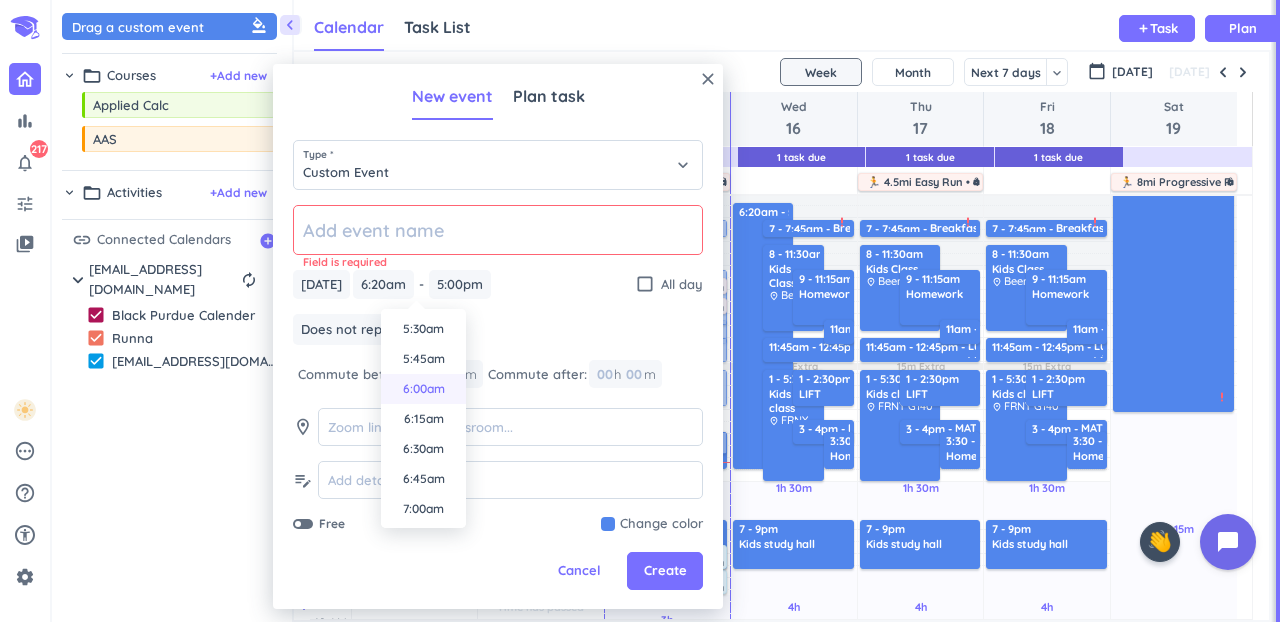 click on "6:00am" at bounding box center [423, 389] 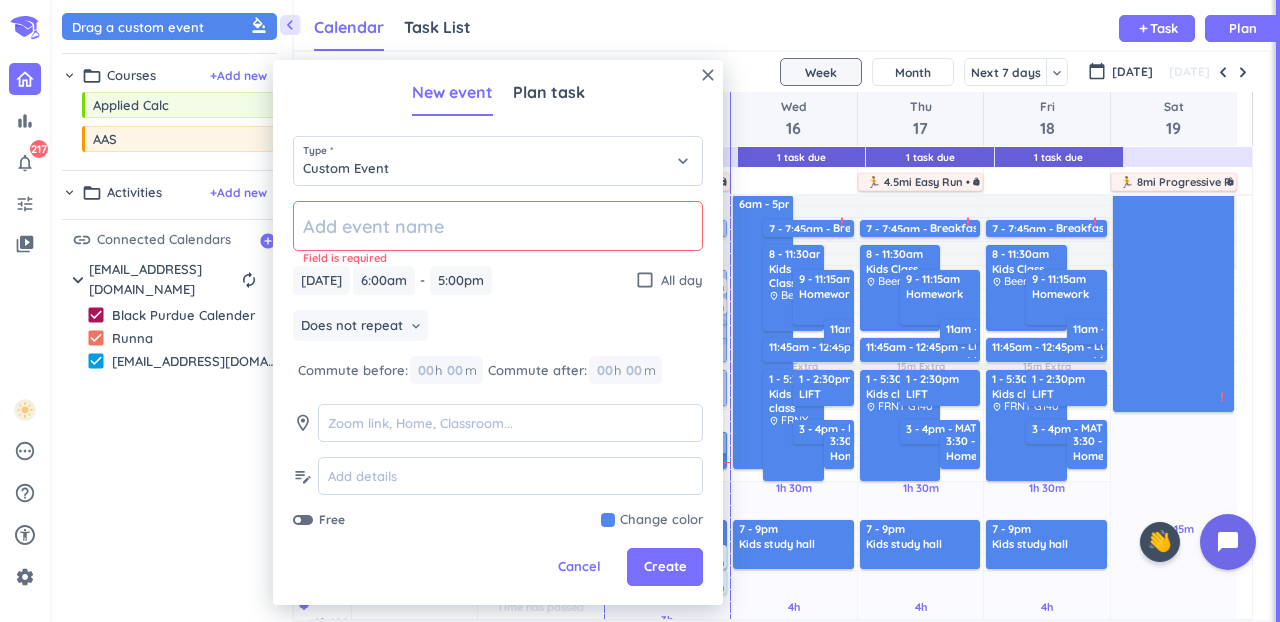 click 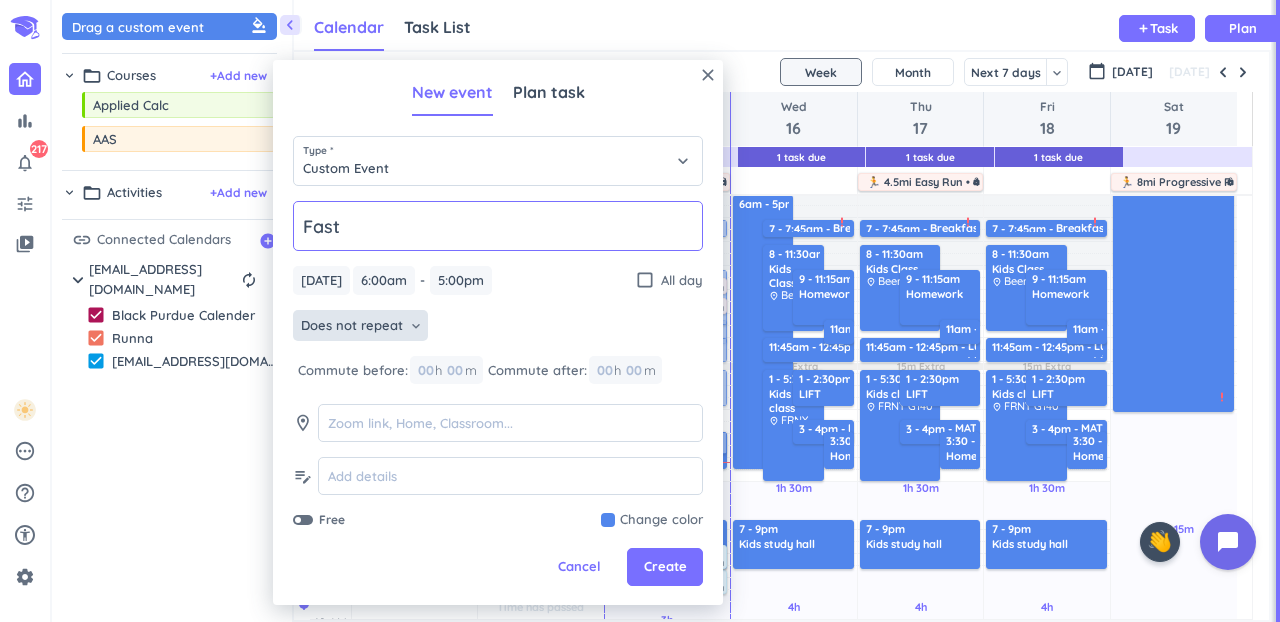 type on "Fast" 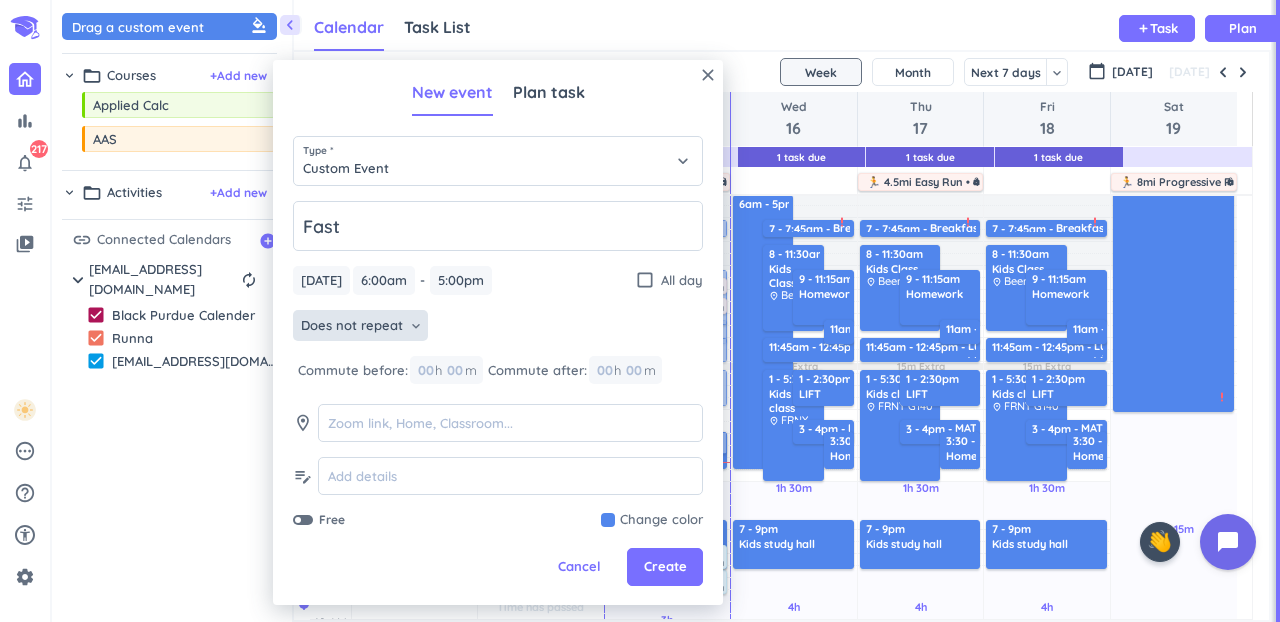 click on "Does not repeat" at bounding box center (352, 326) 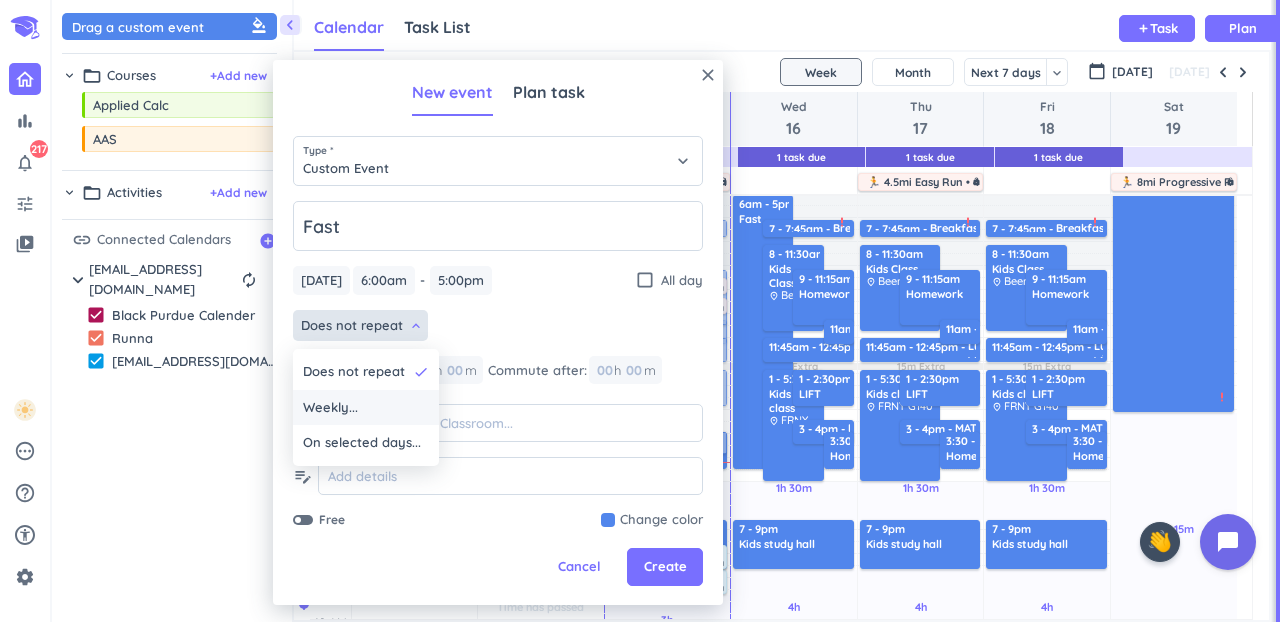 click on "Weekly..." at bounding box center [366, 408] 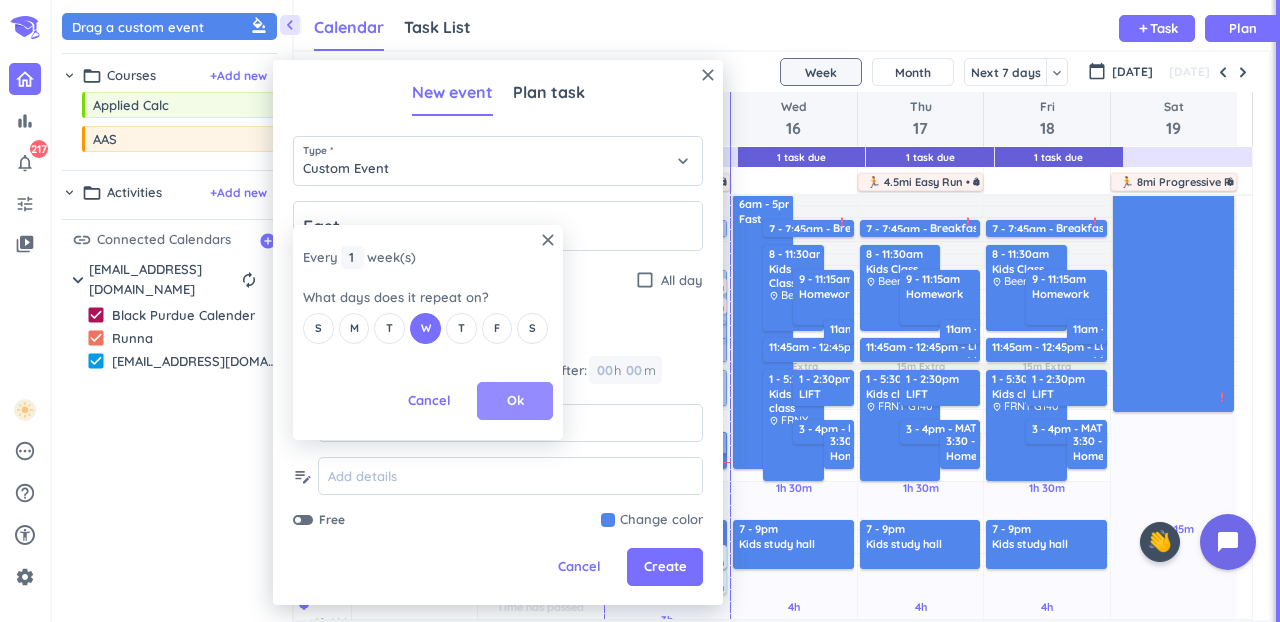 click on "Ok" at bounding box center [515, 401] 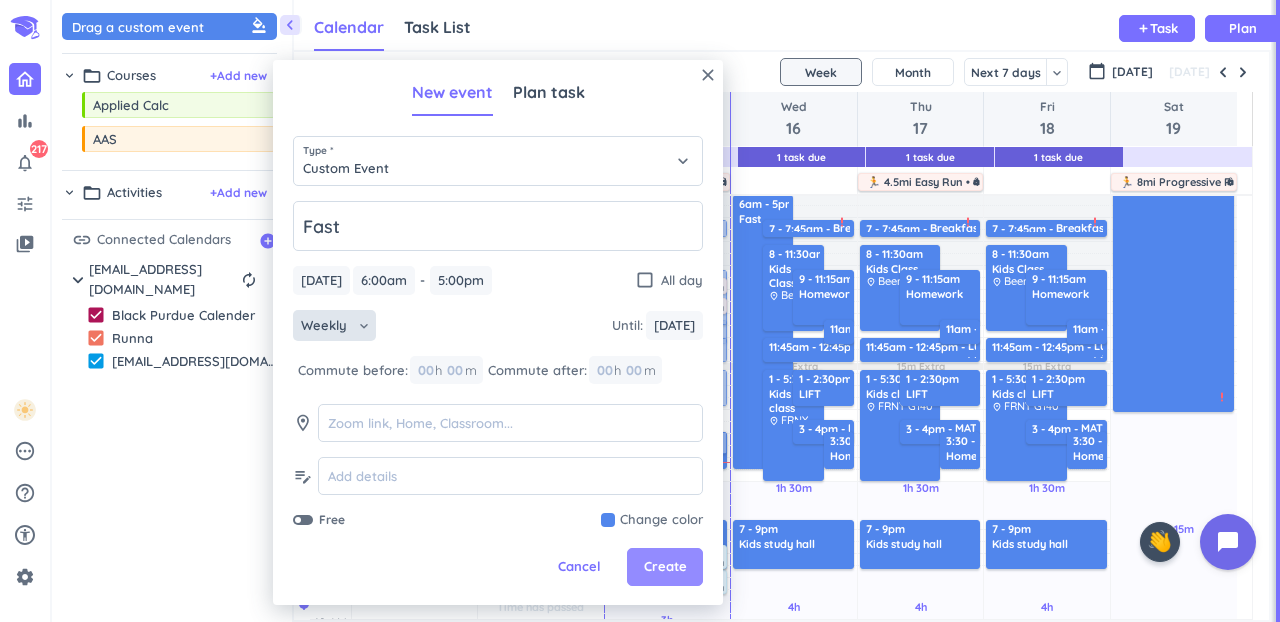 click on "Create" at bounding box center (665, 567) 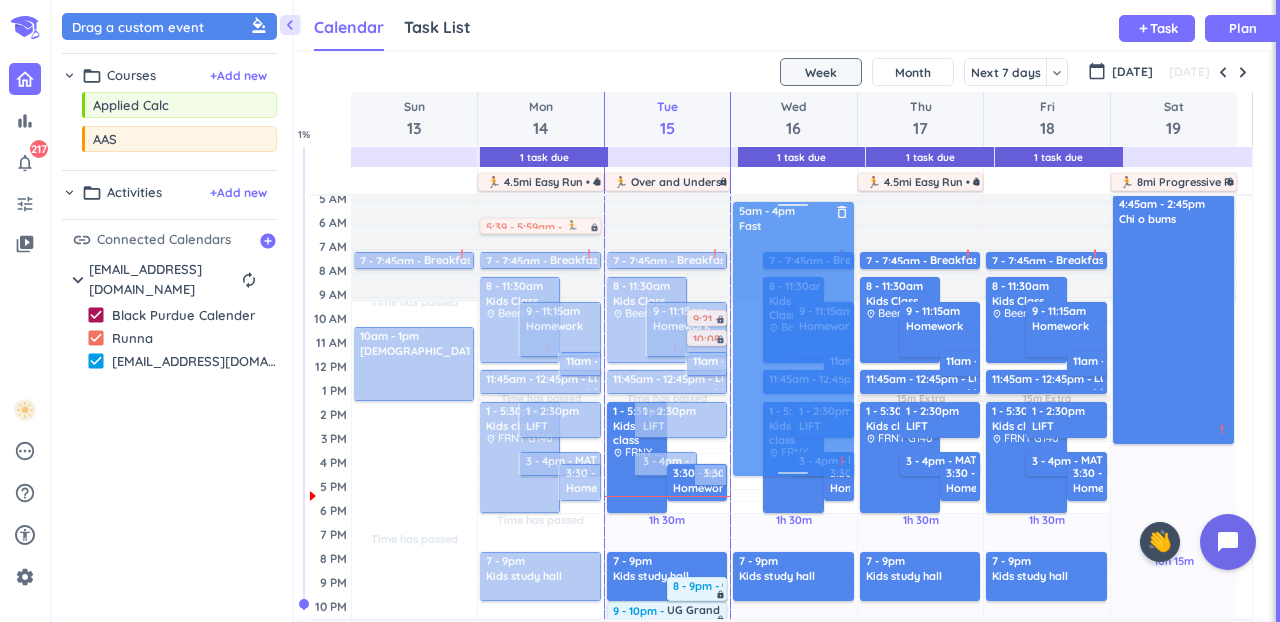 scroll, scrollTop: 20, scrollLeft: 0, axis: vertical 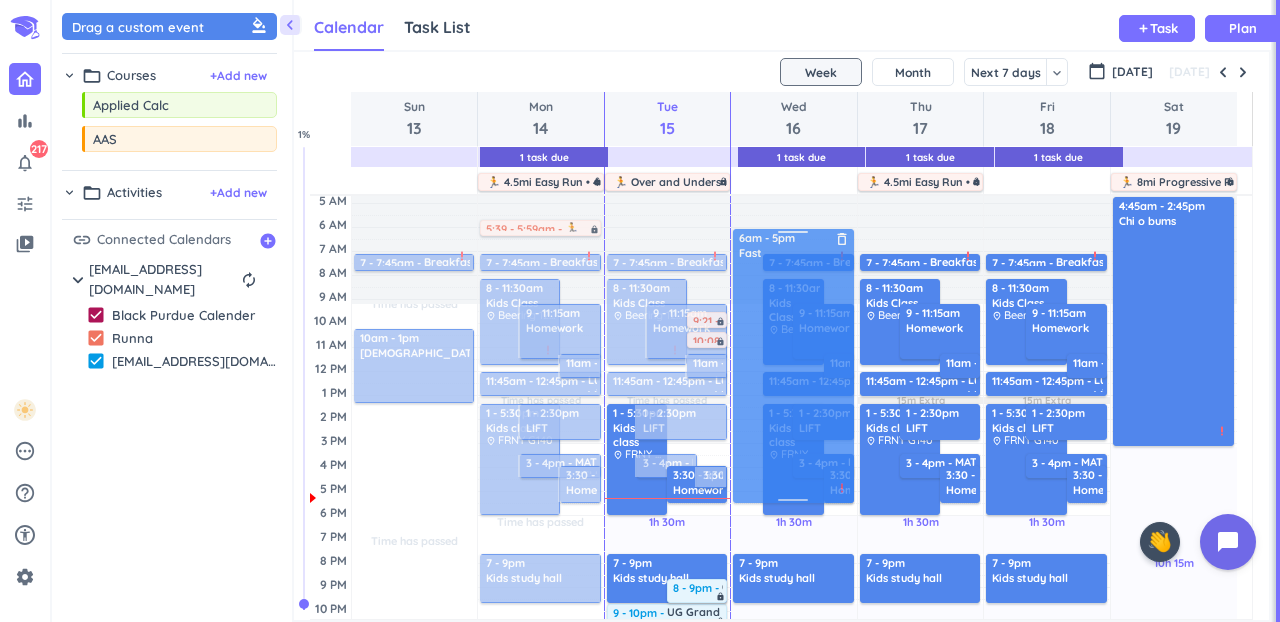drag, startPoint x: 743, startPoint y: 264, endPoint x: 738, endPoint y: 296, distance: 32.38827 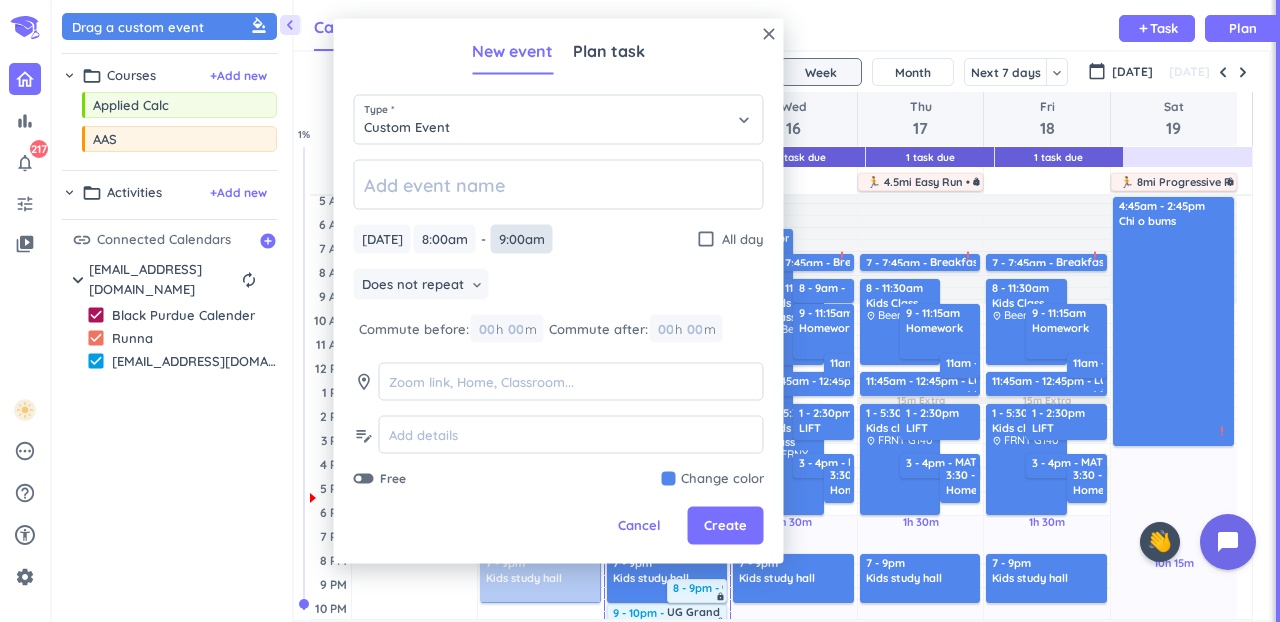 click on "9:00am" at bounding box center [522, 239] 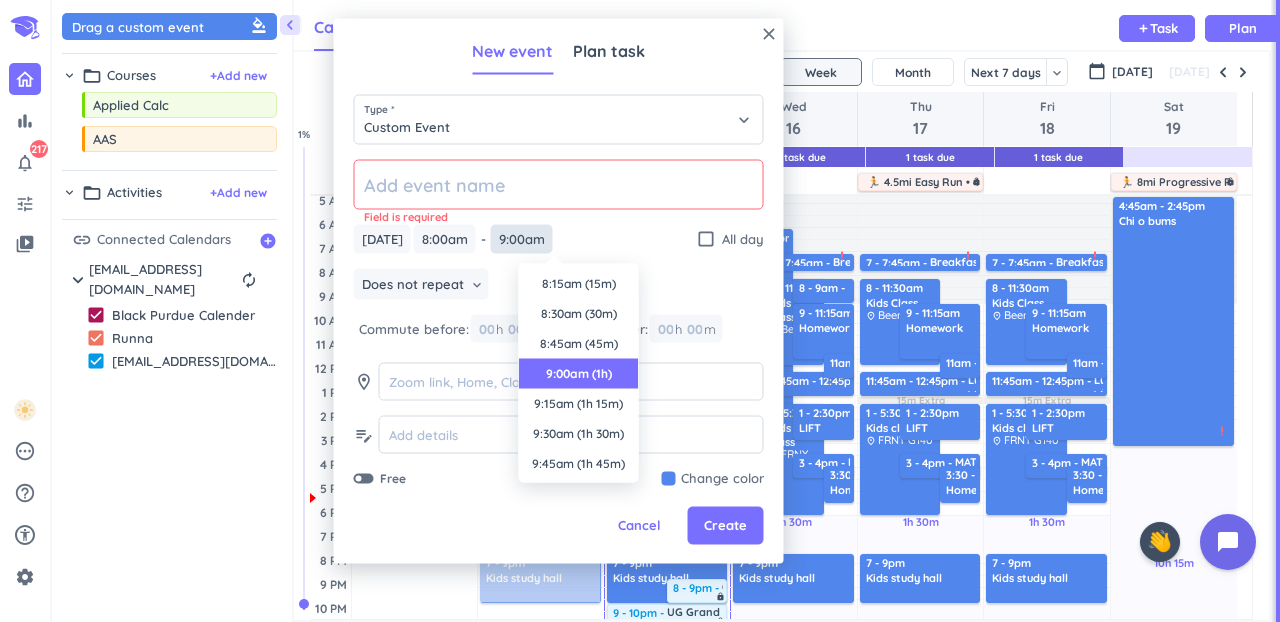 scroll, scrollTop: 90, scrollLeft: 0, axis: vertical 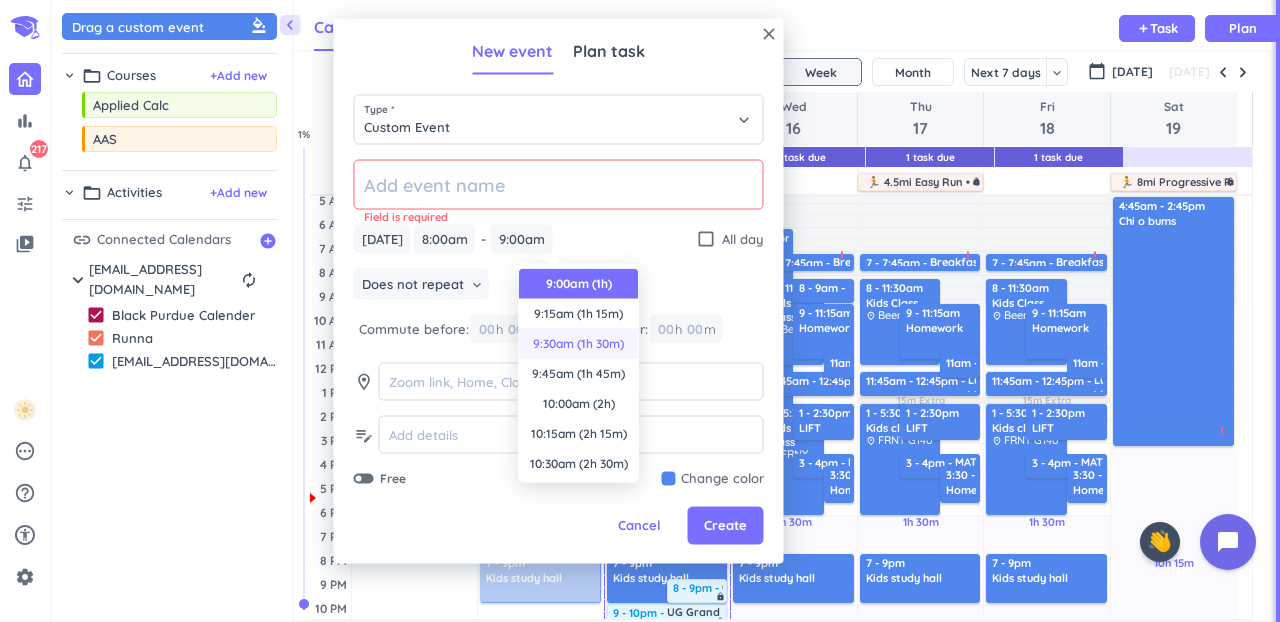 click on "9:30am (1h 30m)" at bounding box center (579, 344) 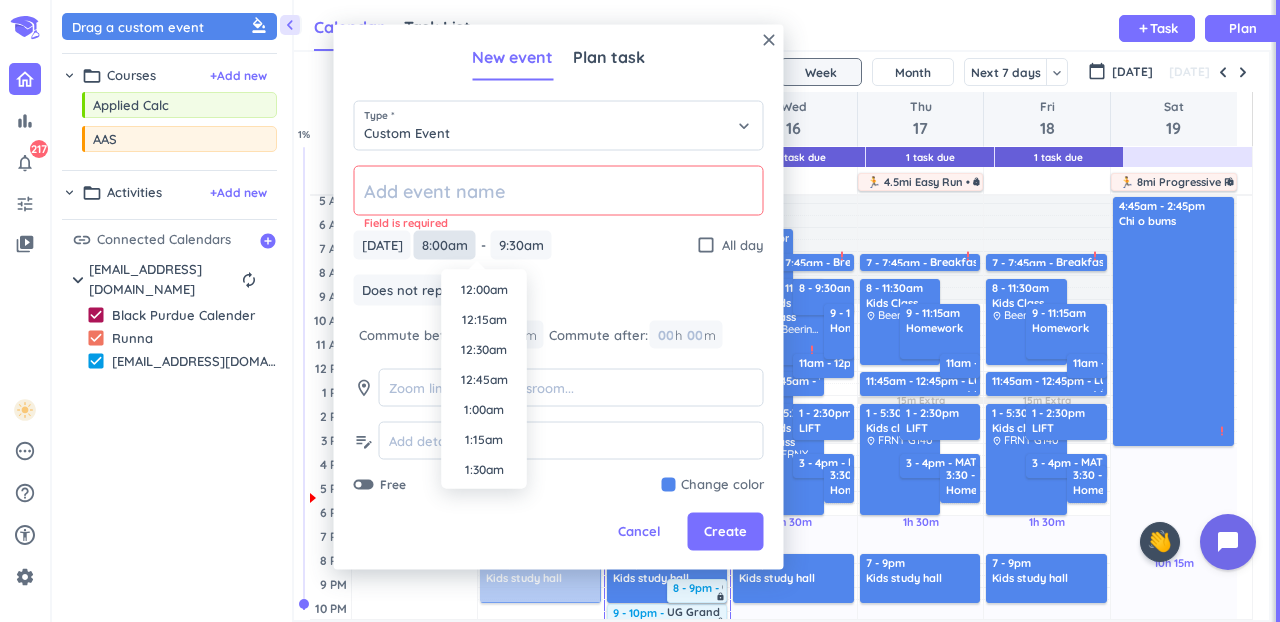 click on "8:00am" at bounding box center (445, 245) 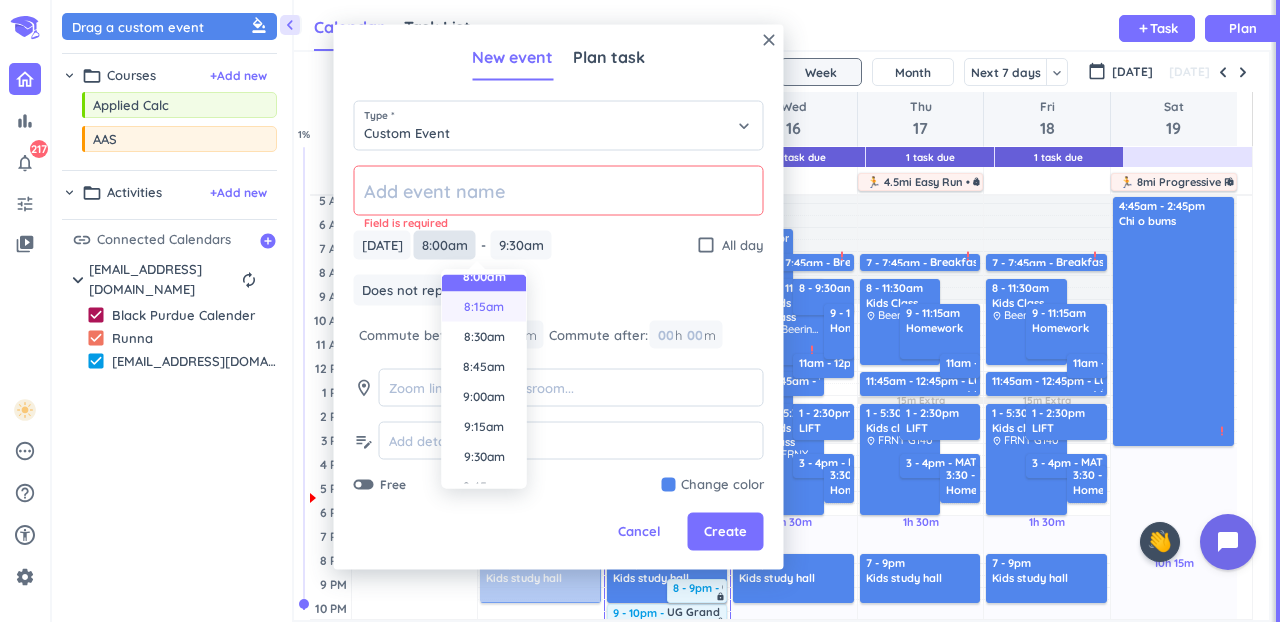 scroll, scrollTop: 995, scrollLeft: 0, axis: vertical 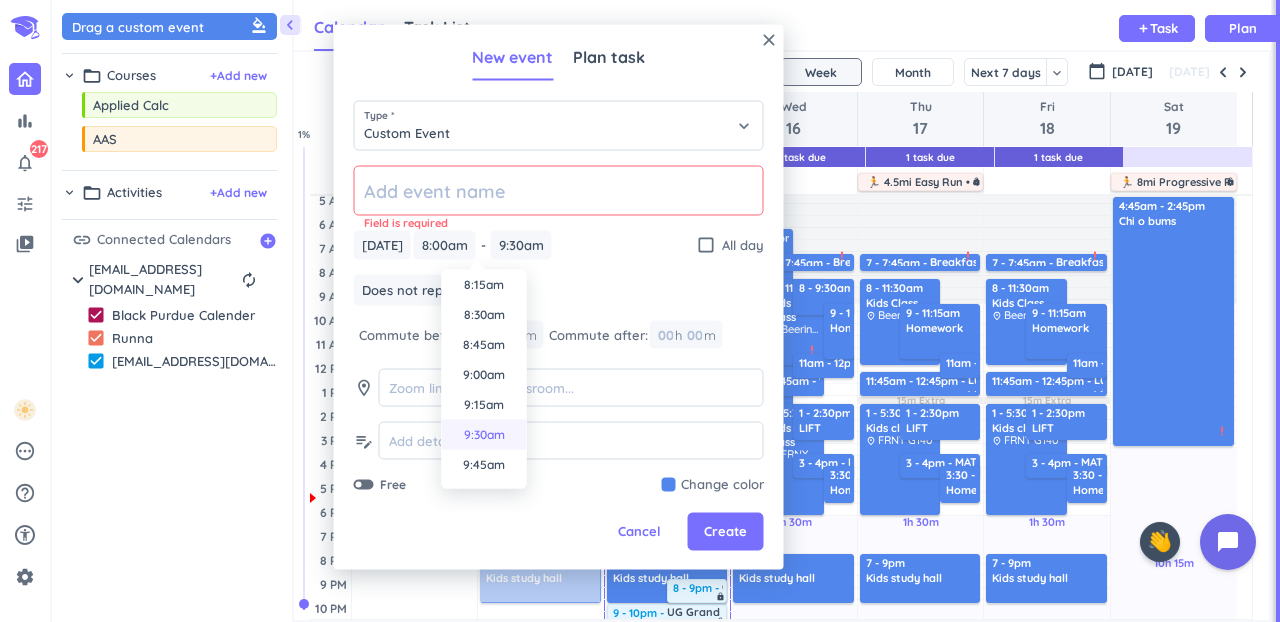 click on "9:30am" at bounding box center (484, 435) 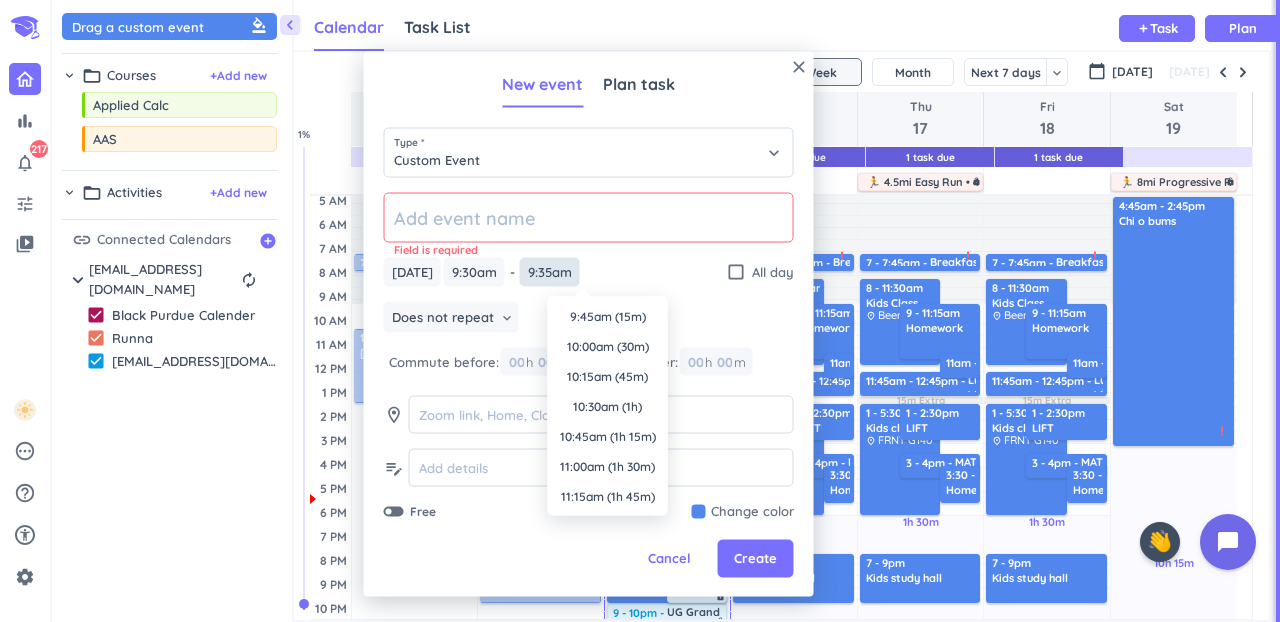 click on "9:35am" at bounding box center [550, 272] 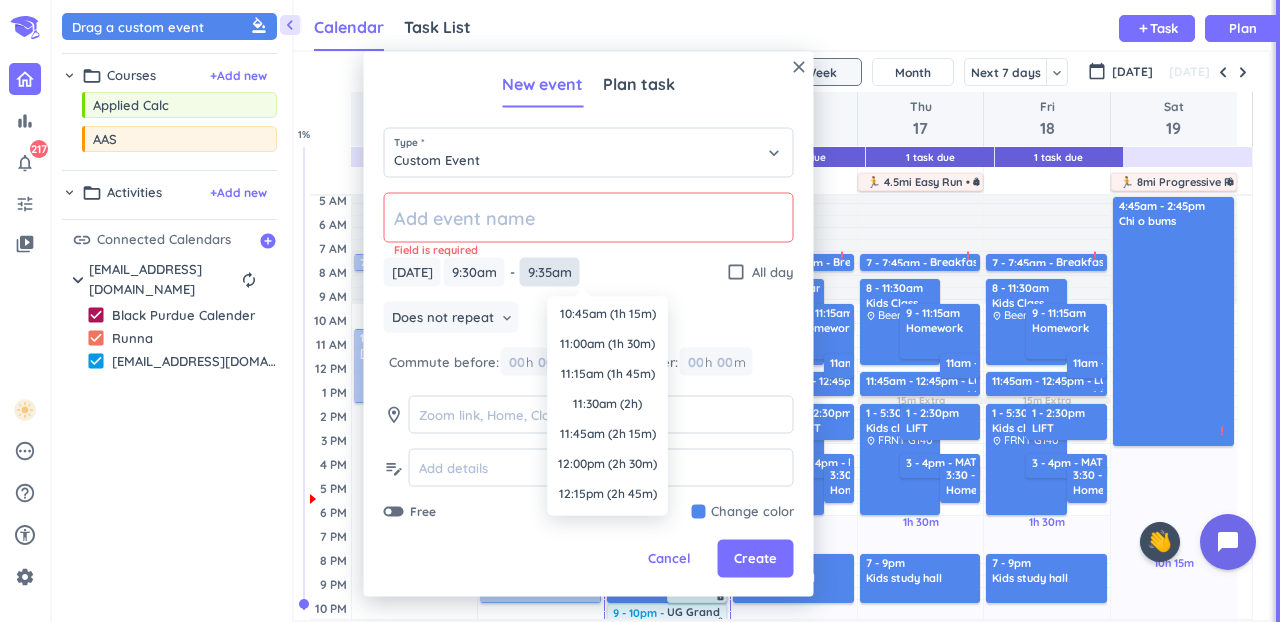 scroll, scrollTop: 0, scrollLeft: 0, axis: both 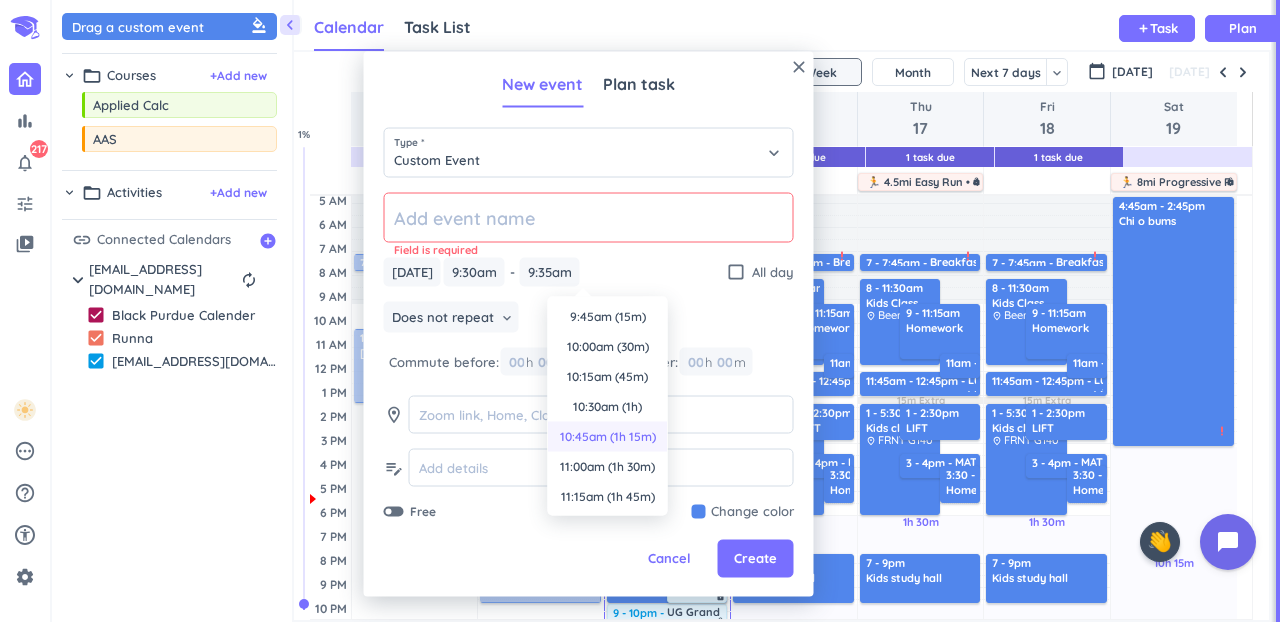 click on "10:45am (1h 15m)" at bounding box center [608, 437] 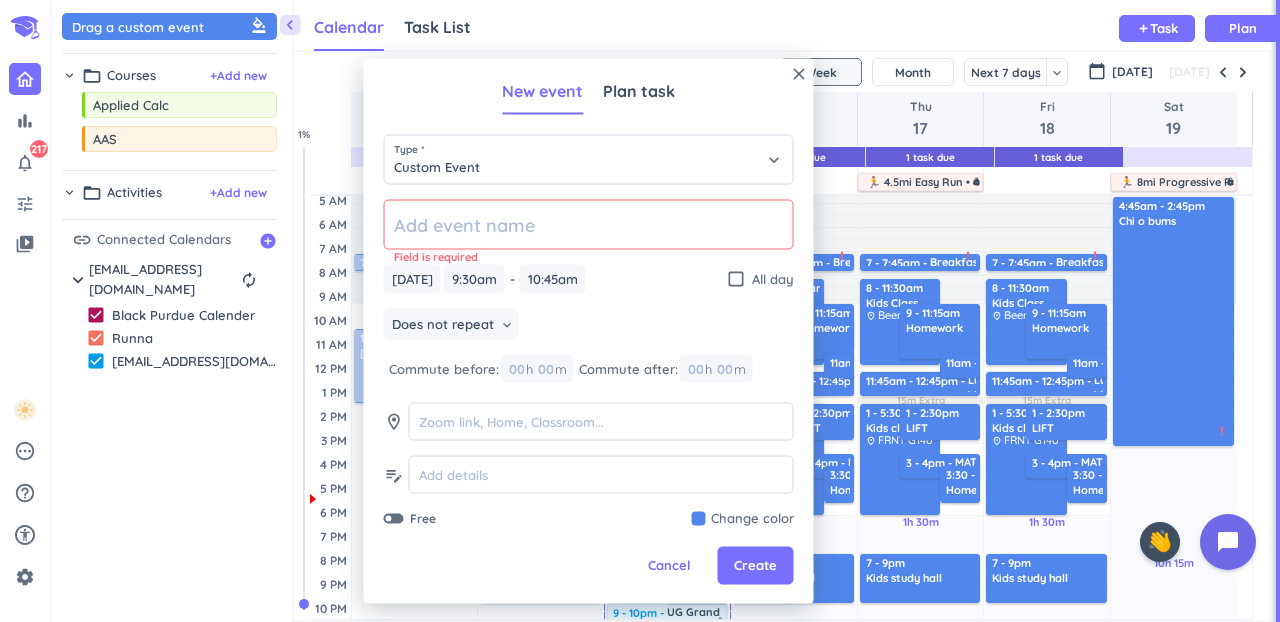 click 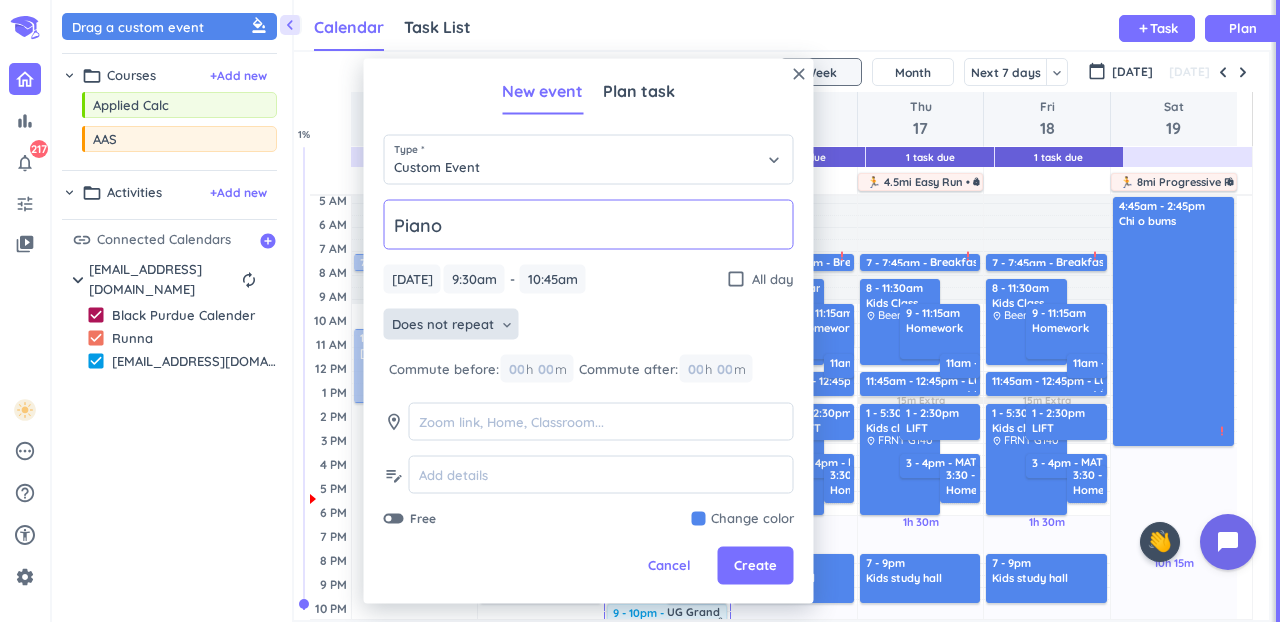 type on "Piano" 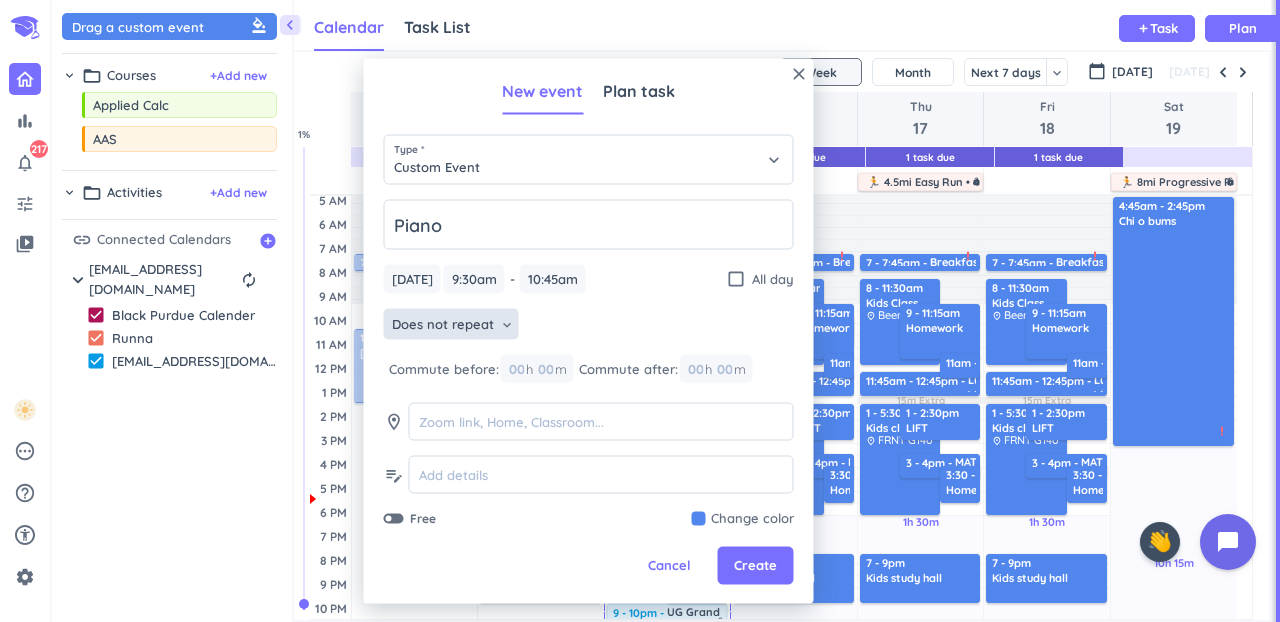 click on "Does not repeat keyboard_arrow_down" at bounding box center (451, 324) 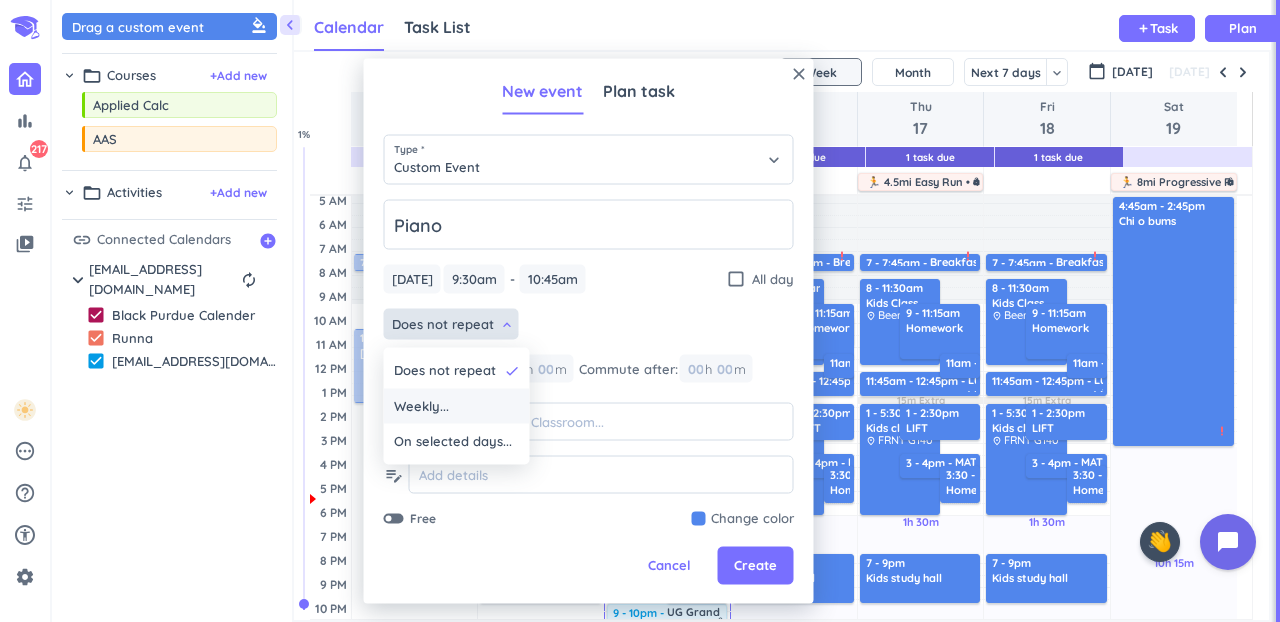 click on "Weekly..." at bounding box center [457, 406] 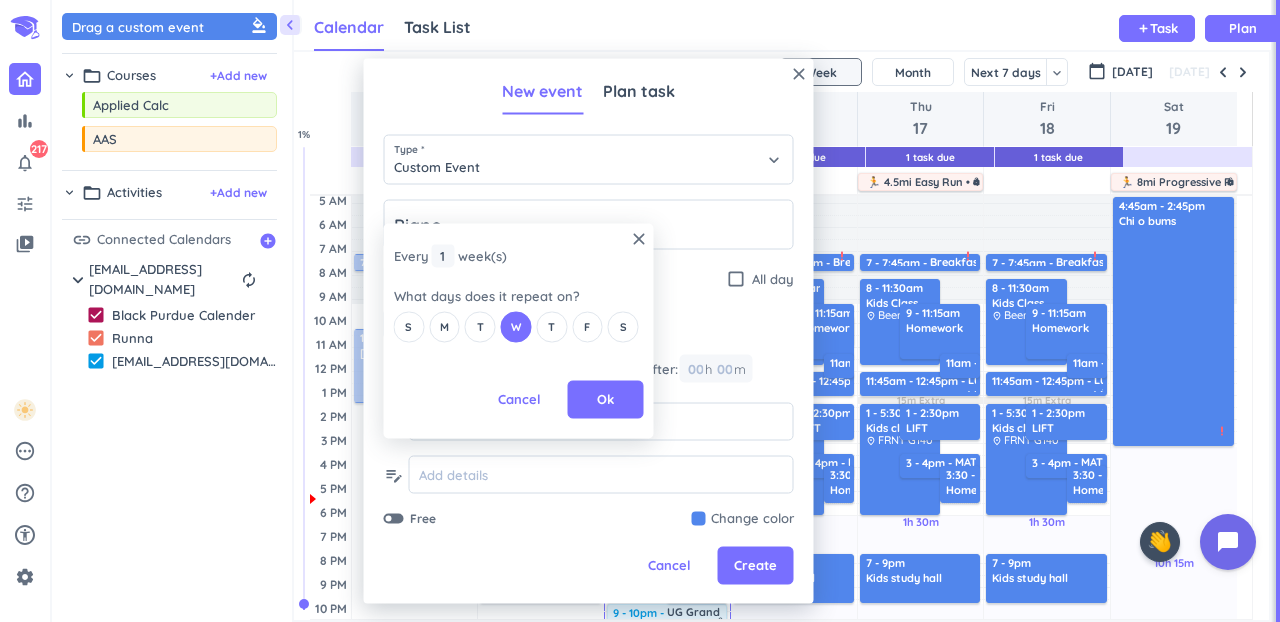 click on "Every 1 1 1 week (s)" at bounding box center [519, 256] 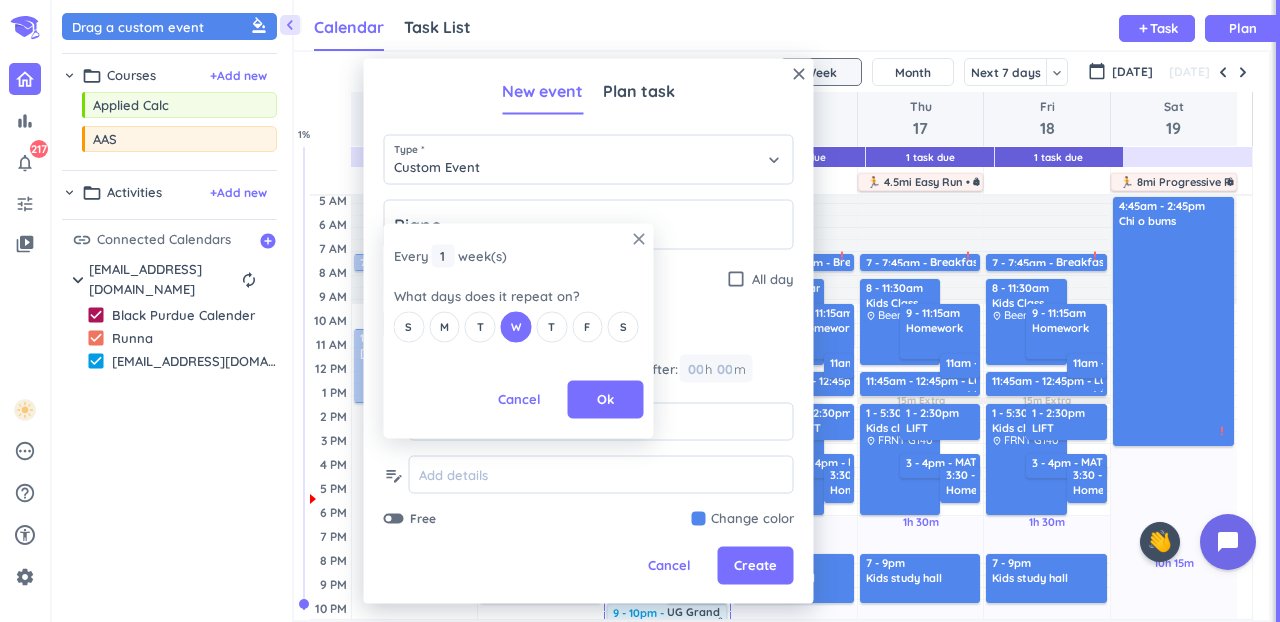 click on "close" at bounding box center (639, 239) 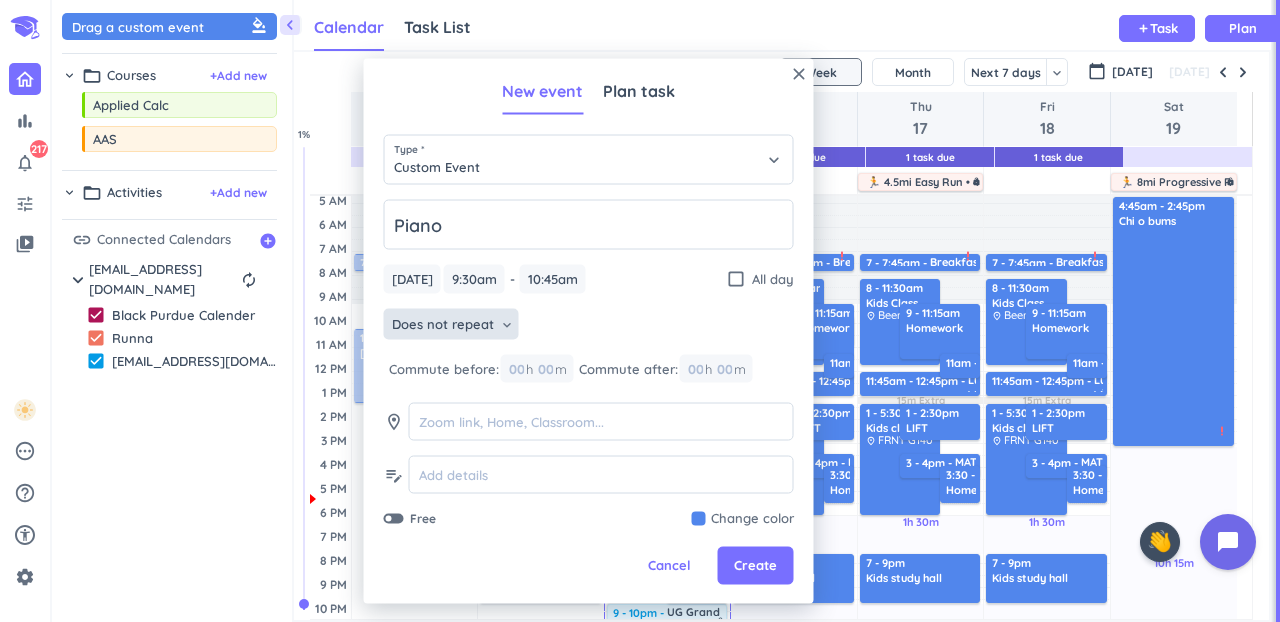 click on "Does not repeat" at bounding box center (443, 324) 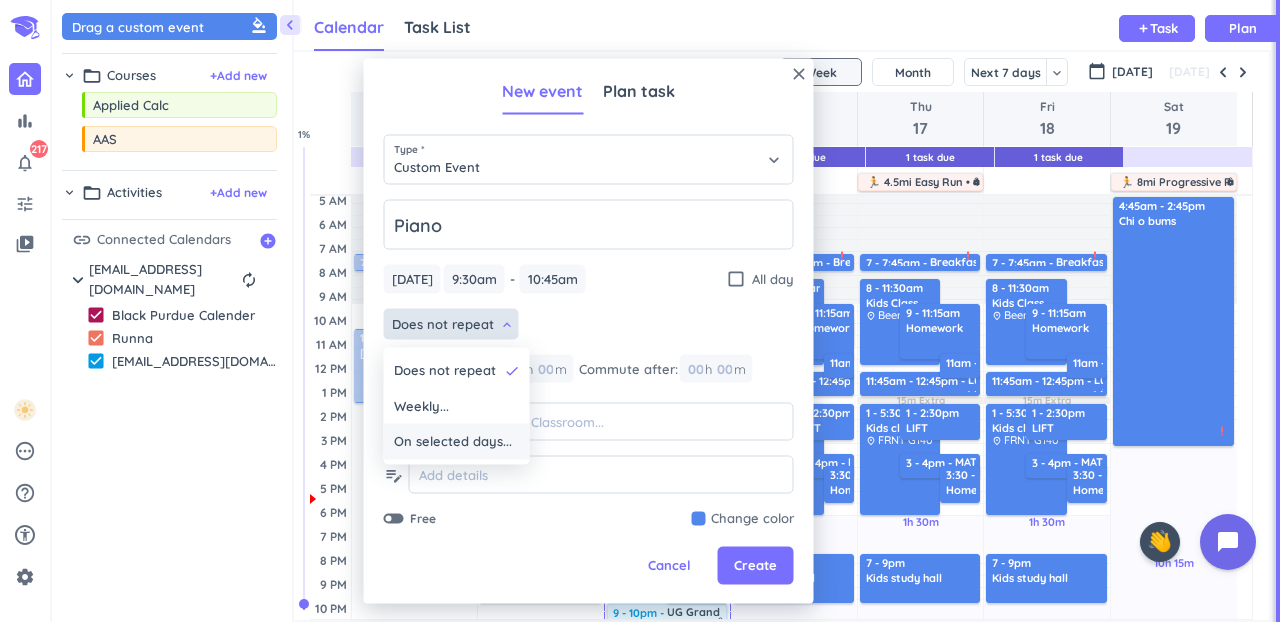 click on "On selected days..." at bounding box center [457, 442] 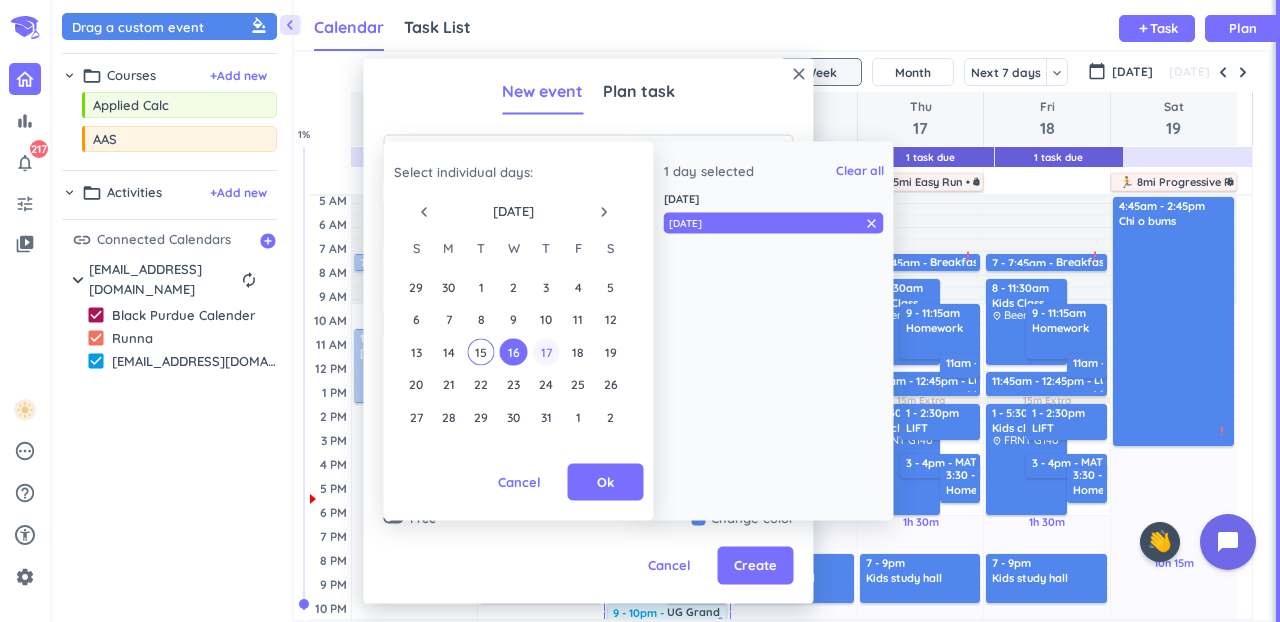 click on "13 14 15 16 17 18 19" at bounding box center [513, 351] 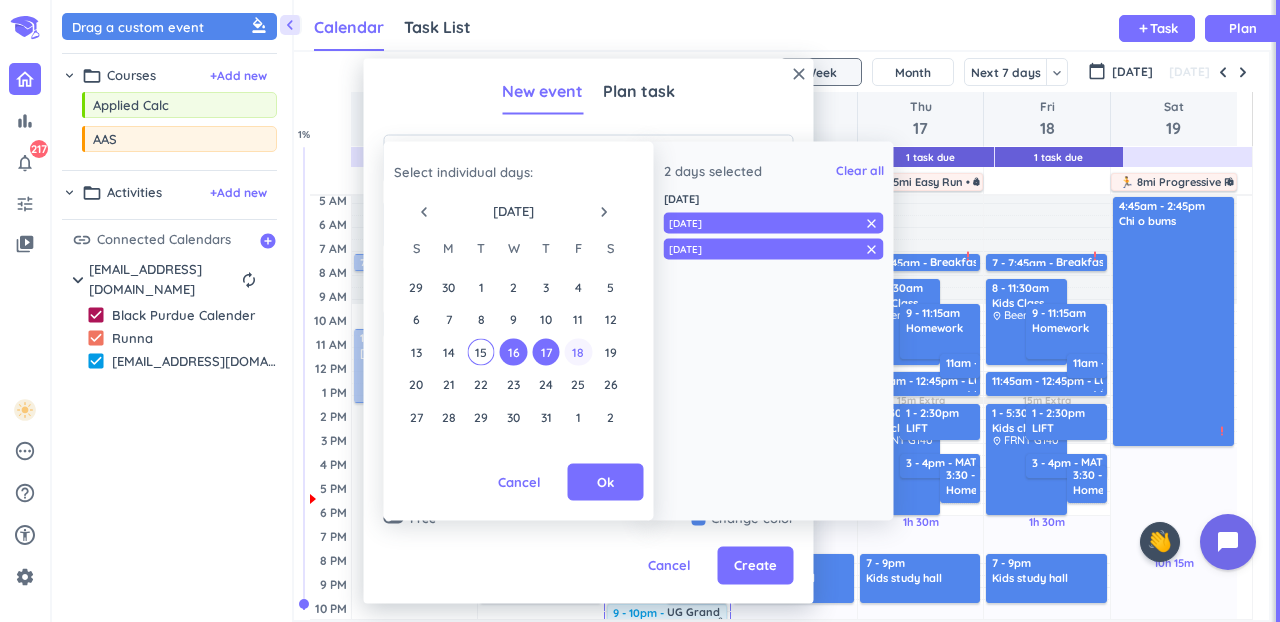click on "18" at bounding box center (578, 351) 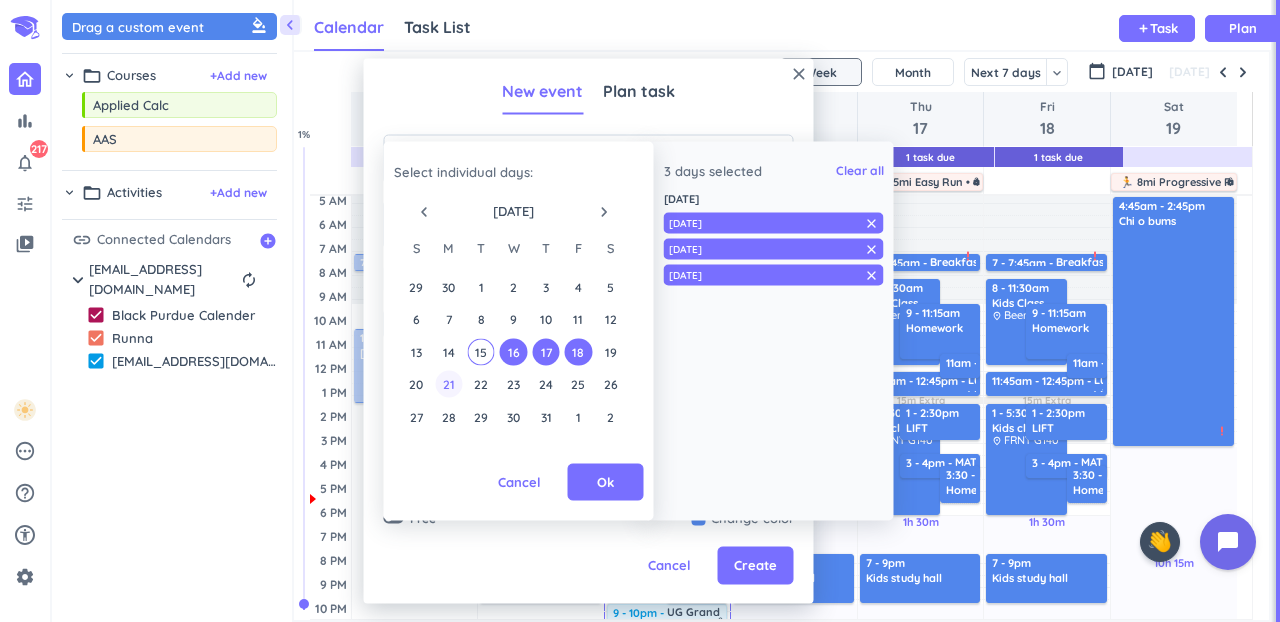 click on "21" at bounding box center (448, 384) 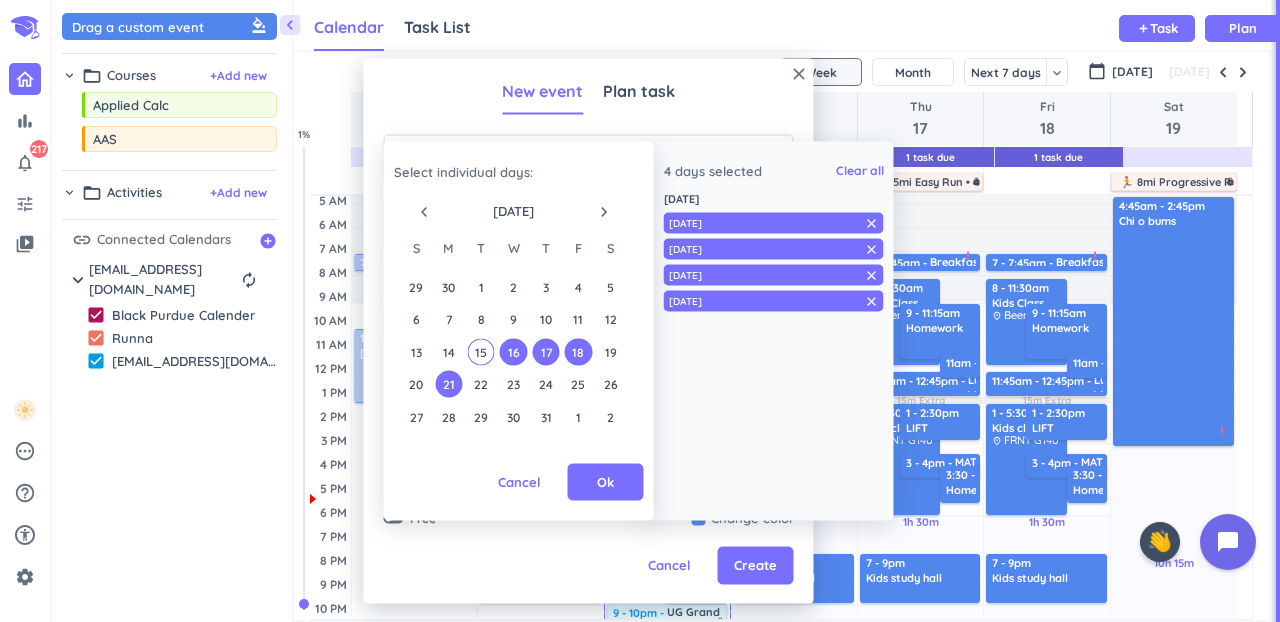 click on "20 21 22 23 24 25 26" at bounding box center [513, 384] 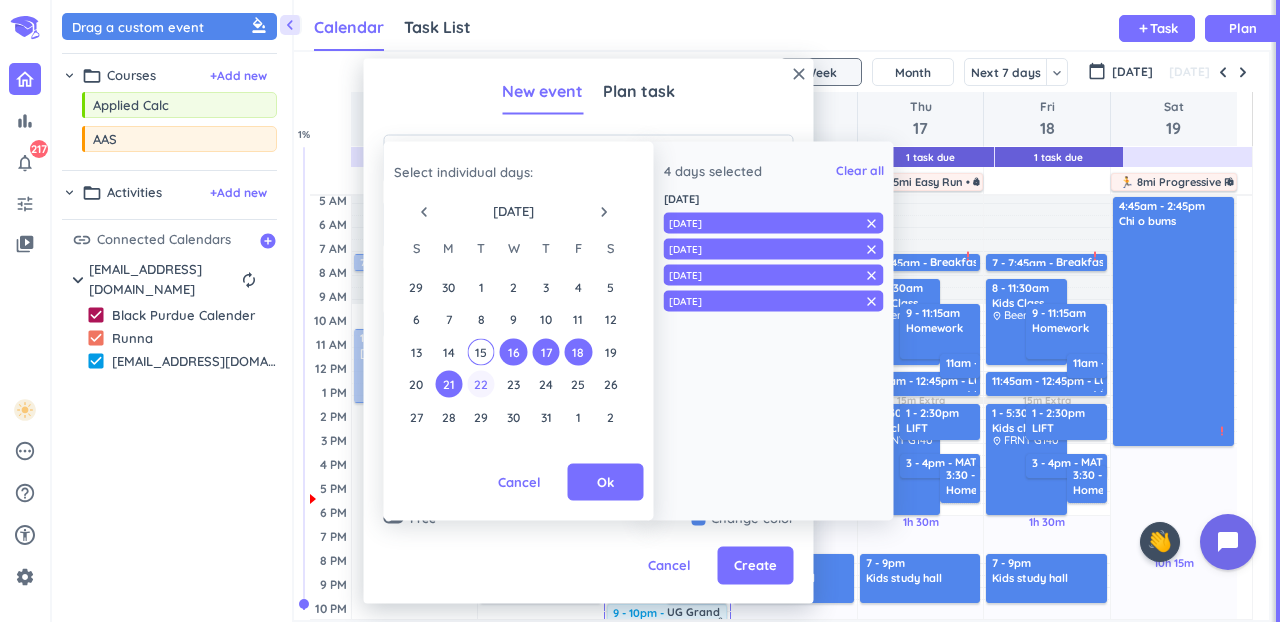 click on "22" at bounding box center (480, 384) 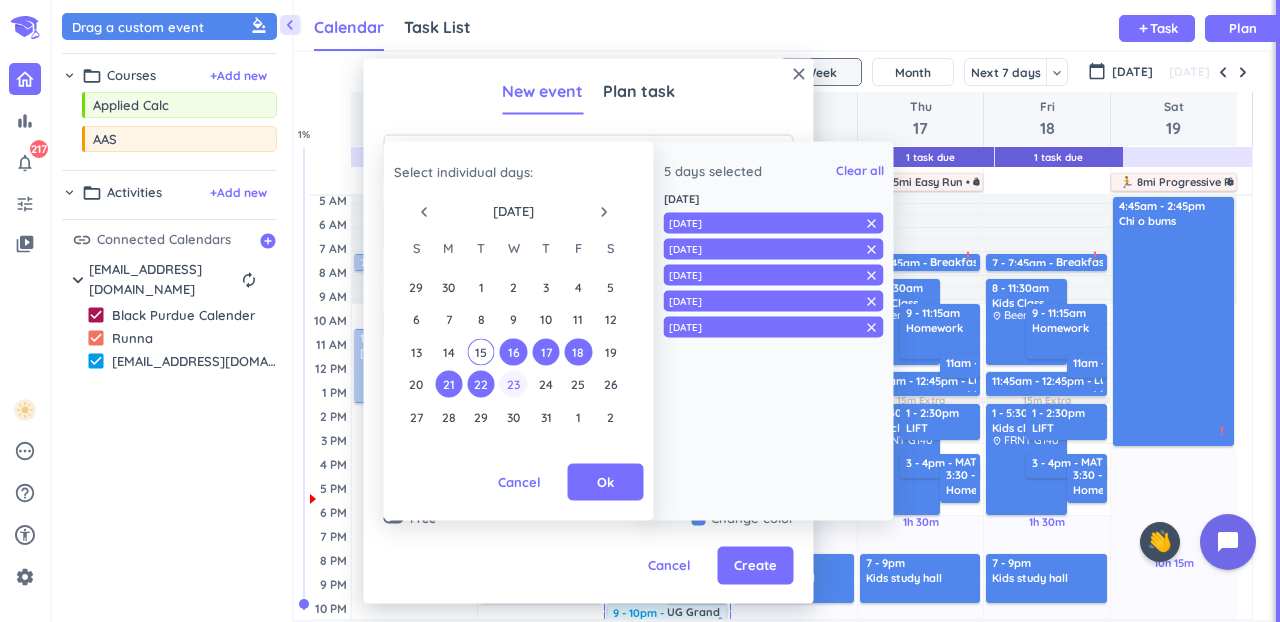 click on "23" at bounding box center [513, 384] 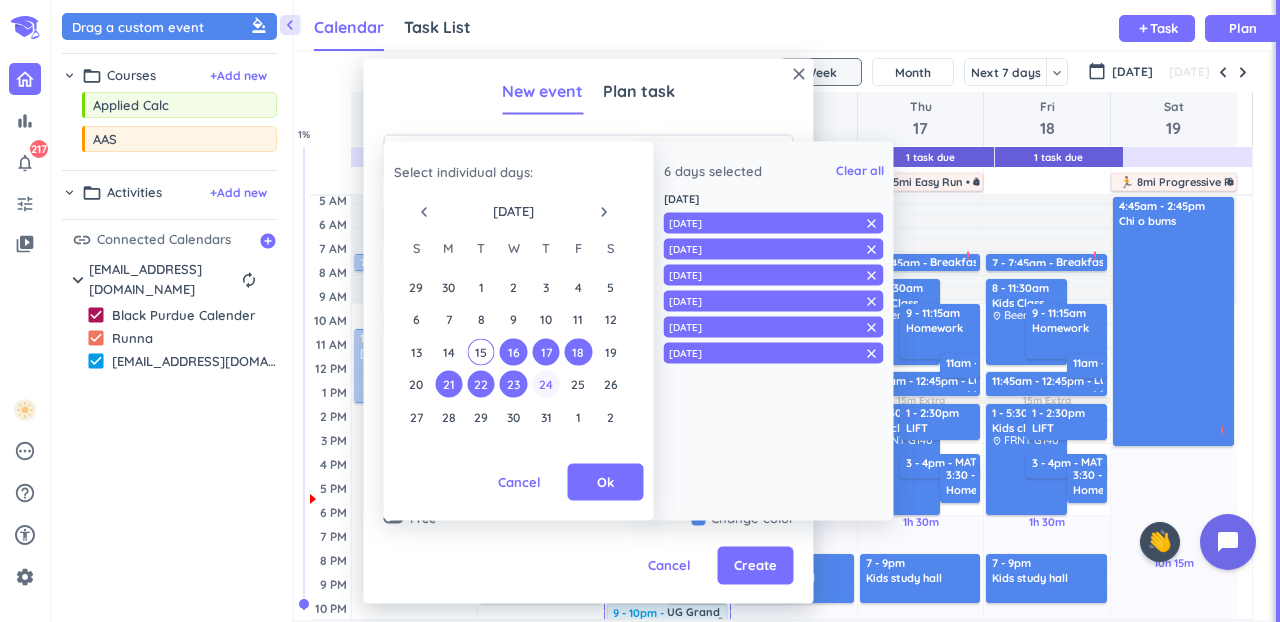 click on "24" at bounding box center (545, 384) 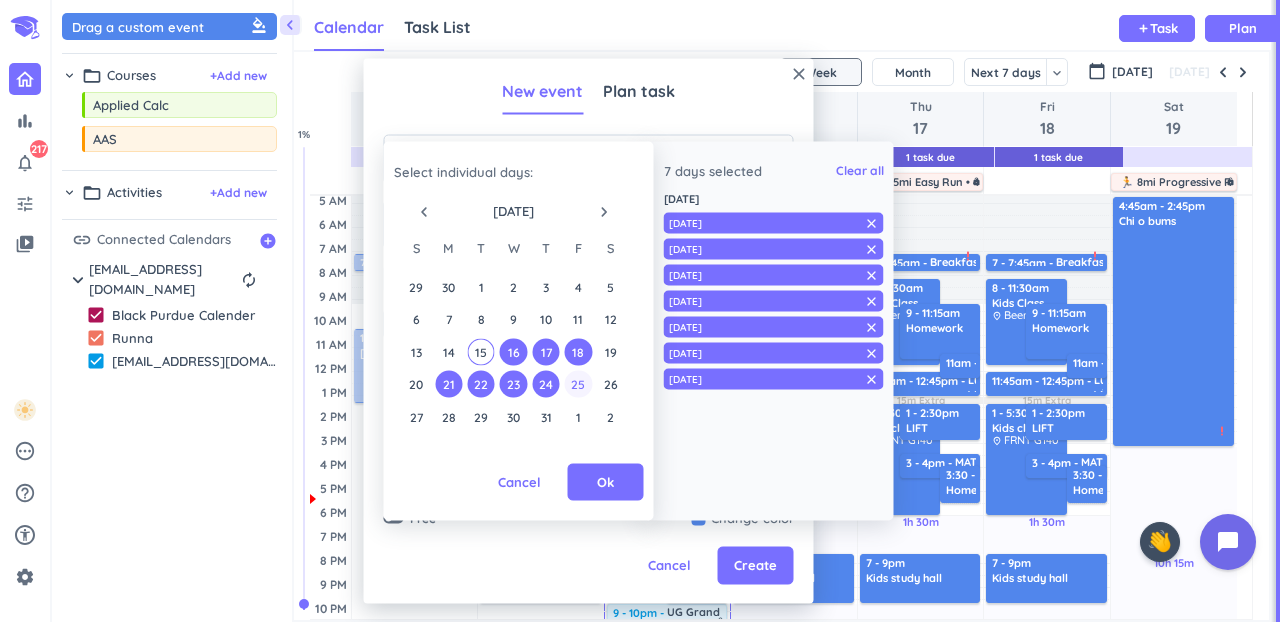 click on "25" at bounding box center [578, 384] 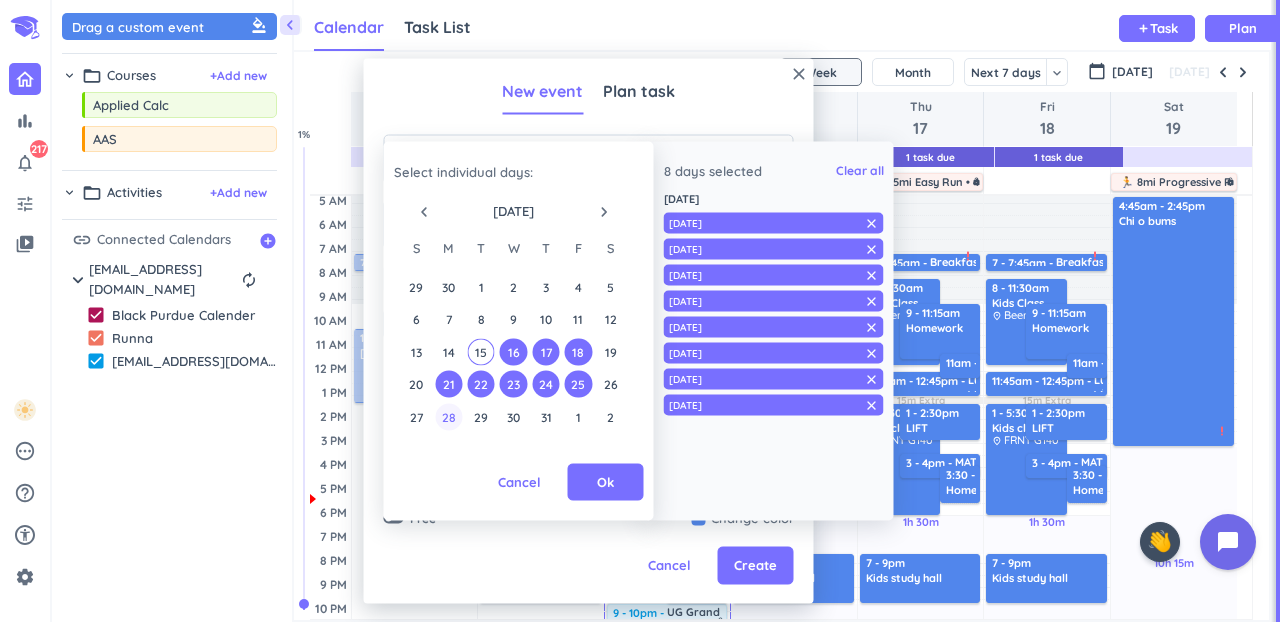 click on "28" at bounding box center [448, 416] 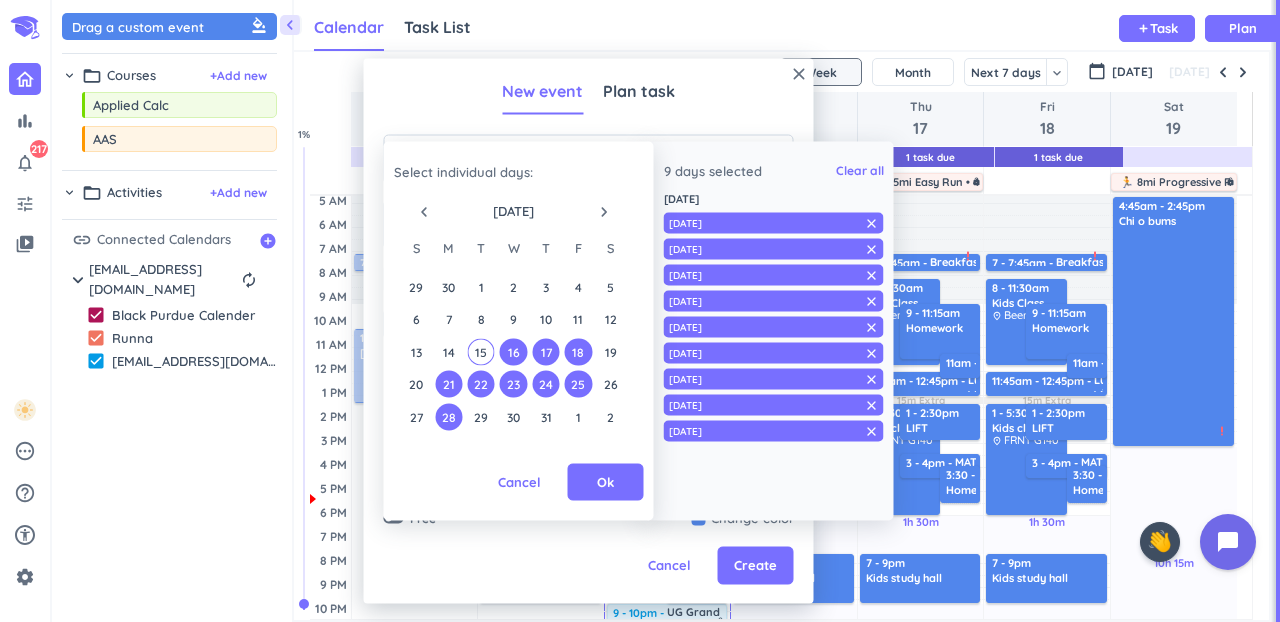 click on "27 28 29 30 31 1 2" at bounding box center (513, 416) 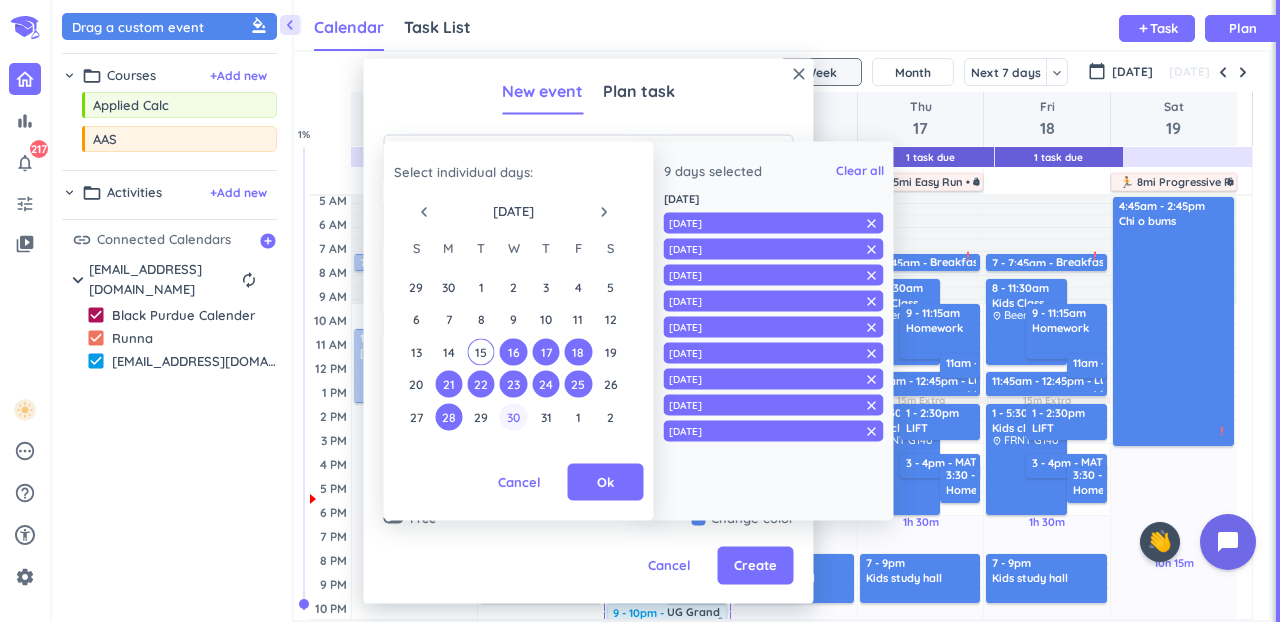 click on "30" at bounding box center (513, 416) 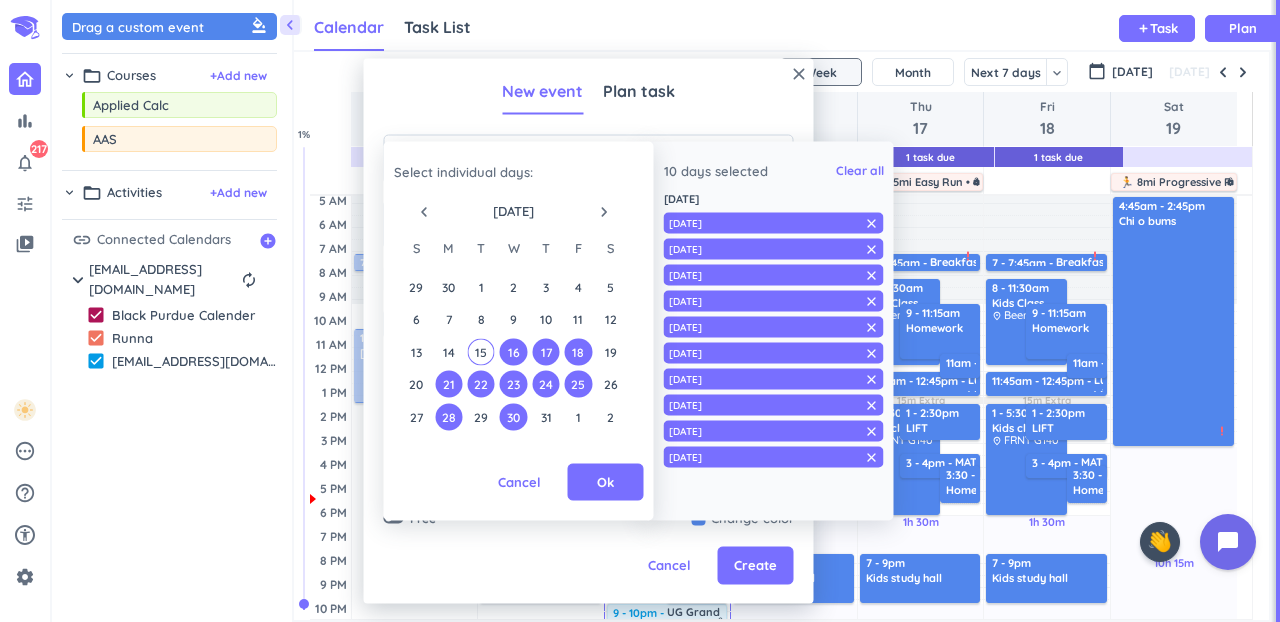 click on "27 28 29 30 31 1 2" at bounding box center (513, 416) 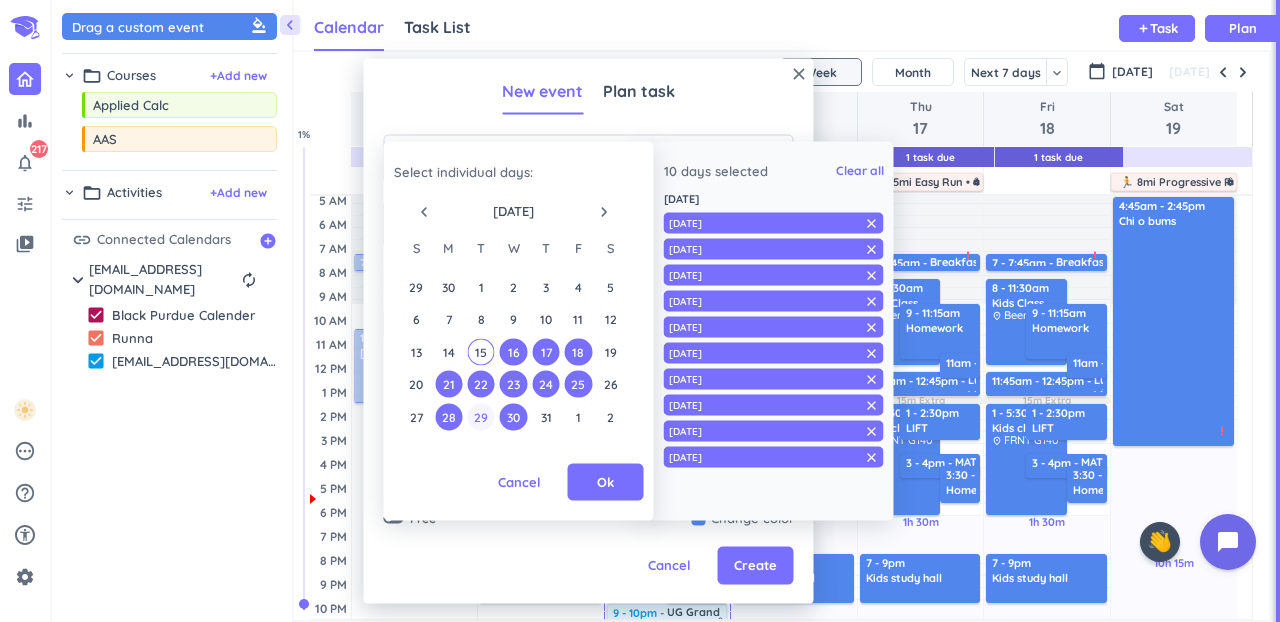 click on "29" at bounding box center (480, 416) 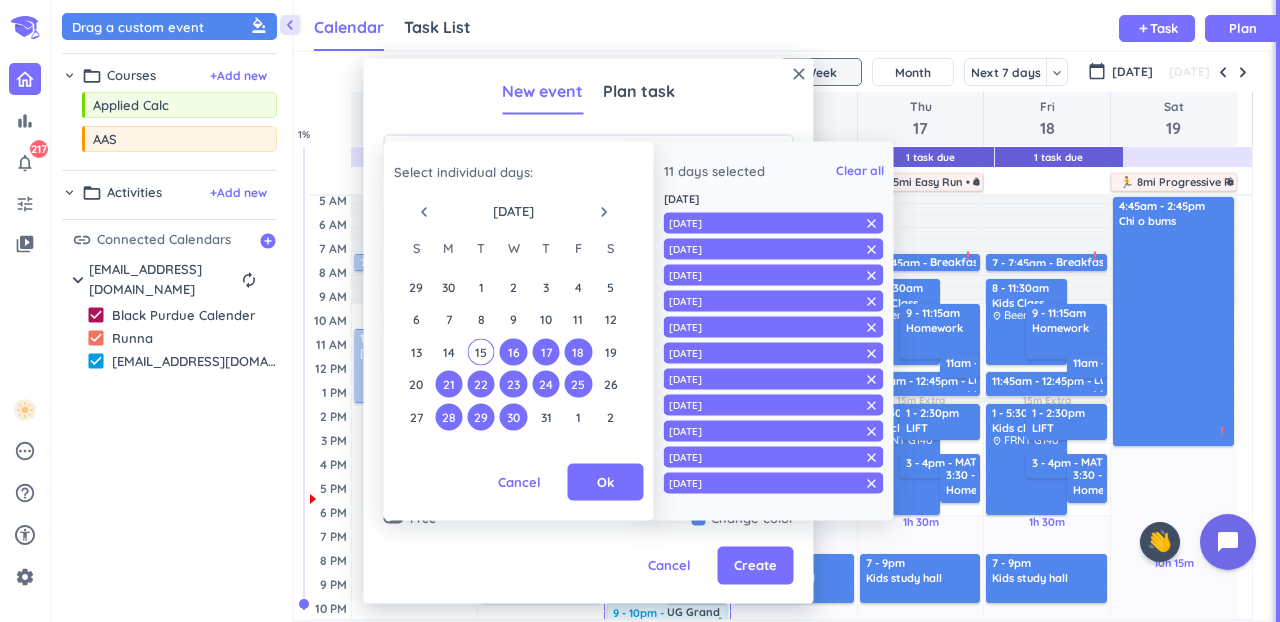 click on "27 28 29 30 31 1 2" at bounding box center (513, 416) 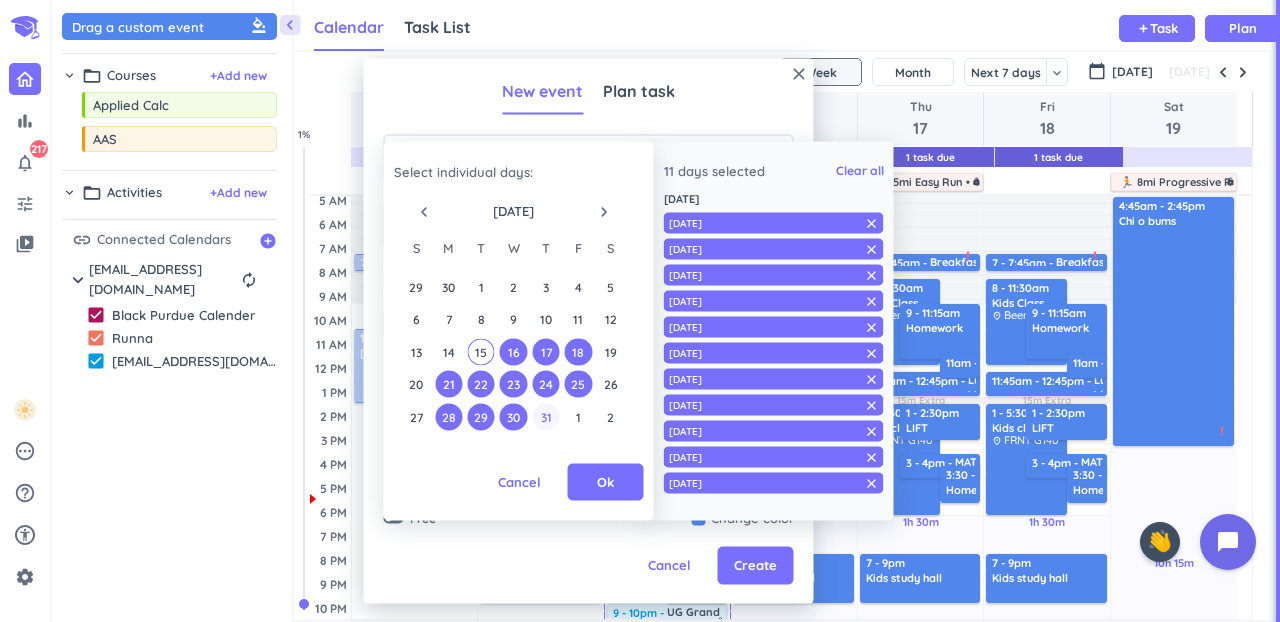 click on "31" at bounding box center (545, 416) 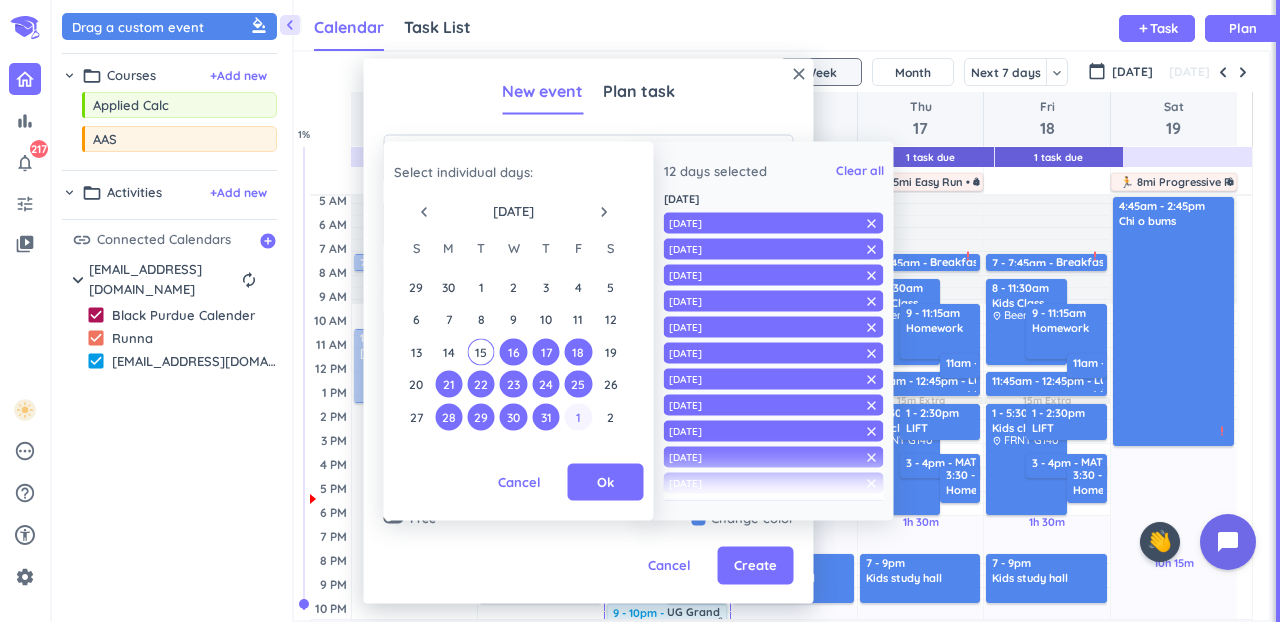 click on "1" at bounding box center [578, 416] 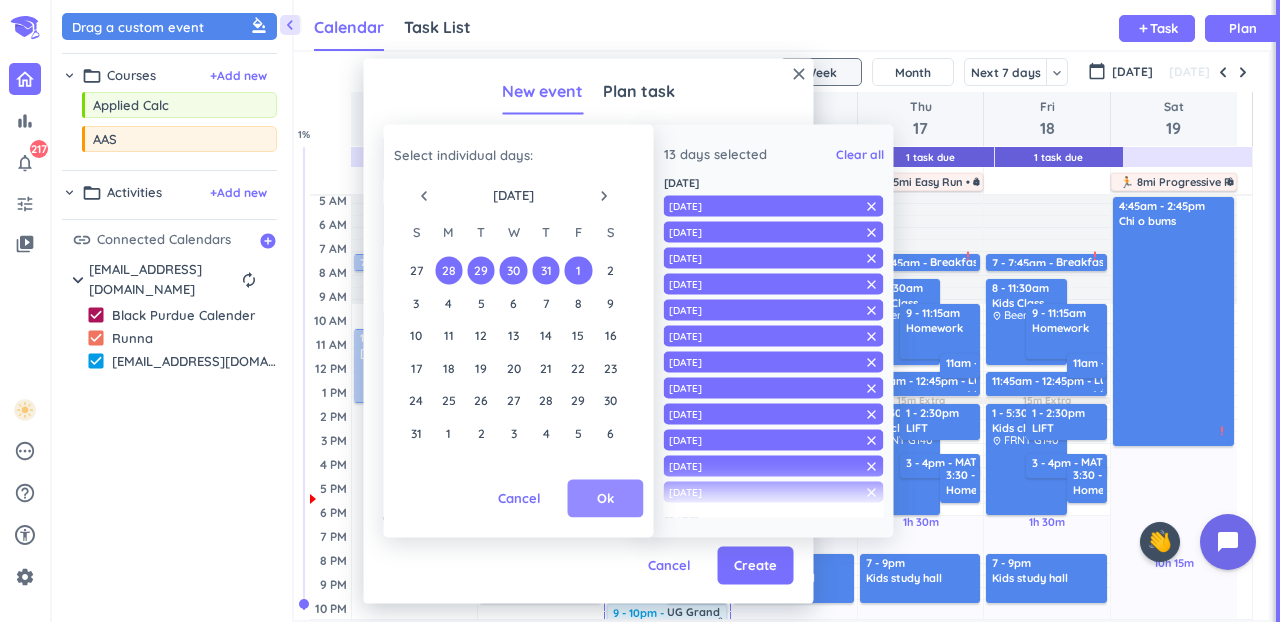 click on "Ok" at bounding box center (605, 499) 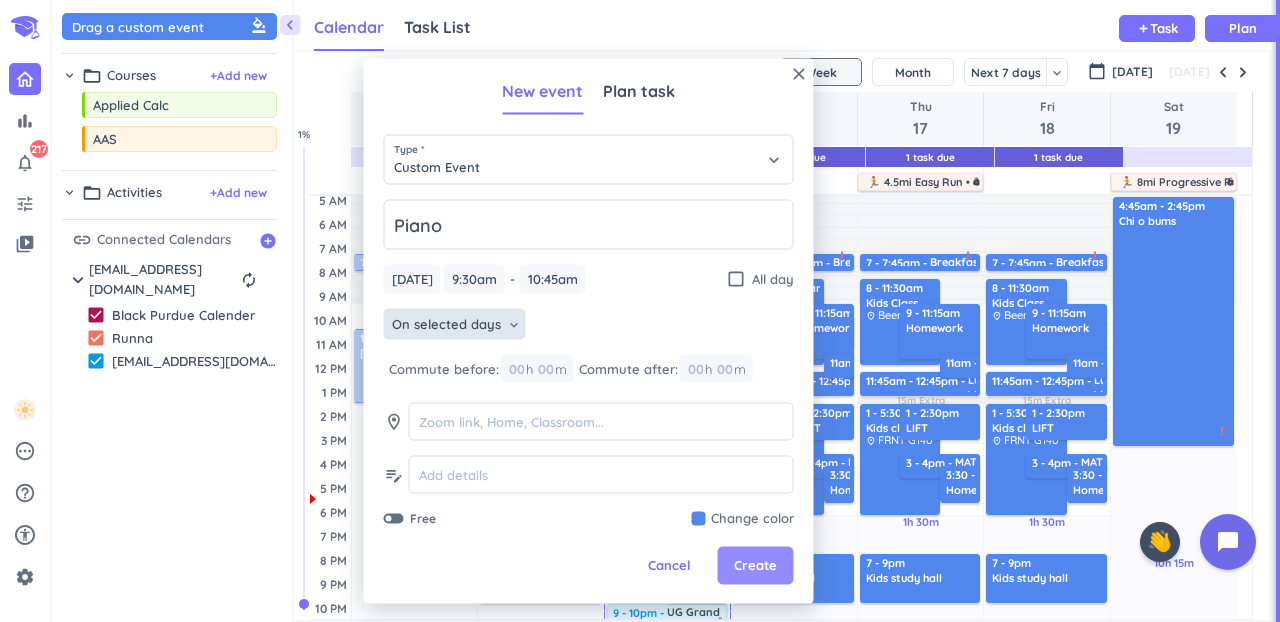 click on "Create" at bounding box center [755, 566] 